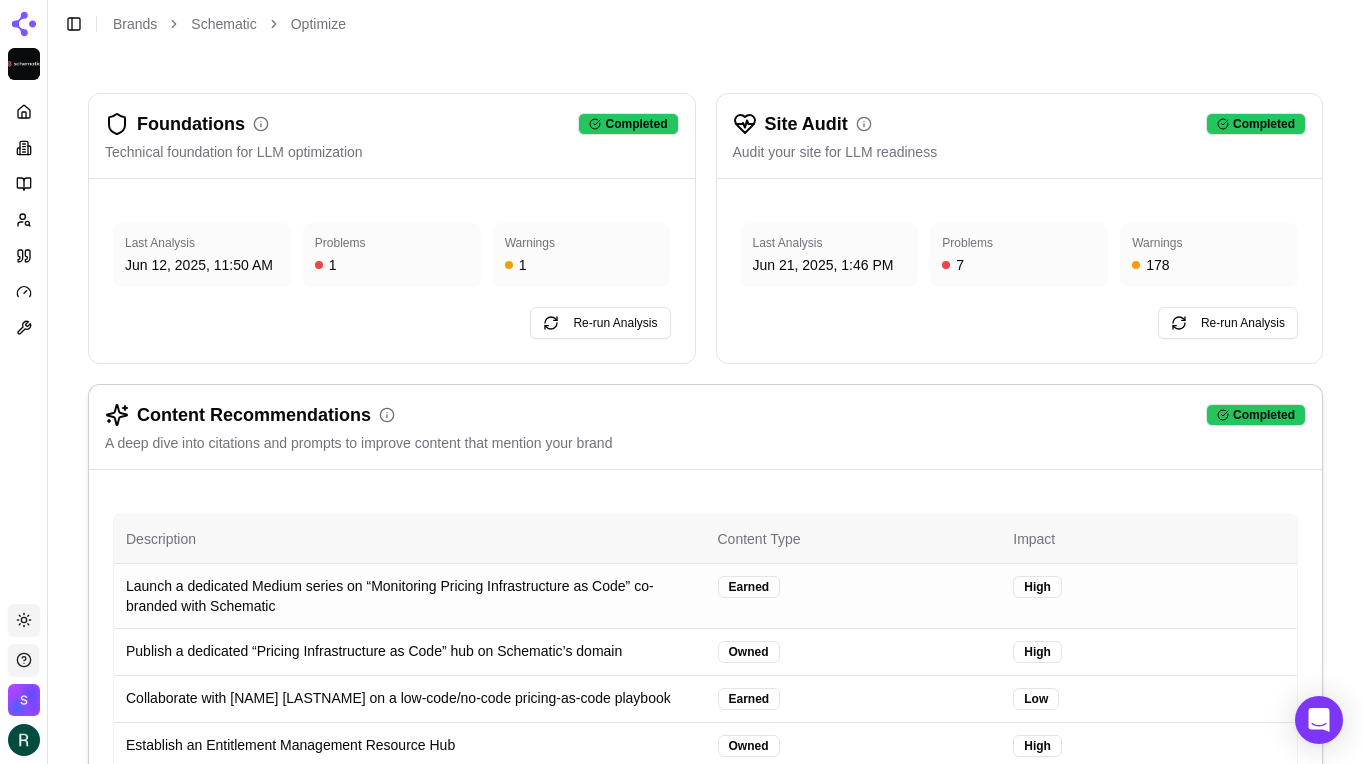 scroll, scrollTop: 0, scrollLeft: 0, axis: both 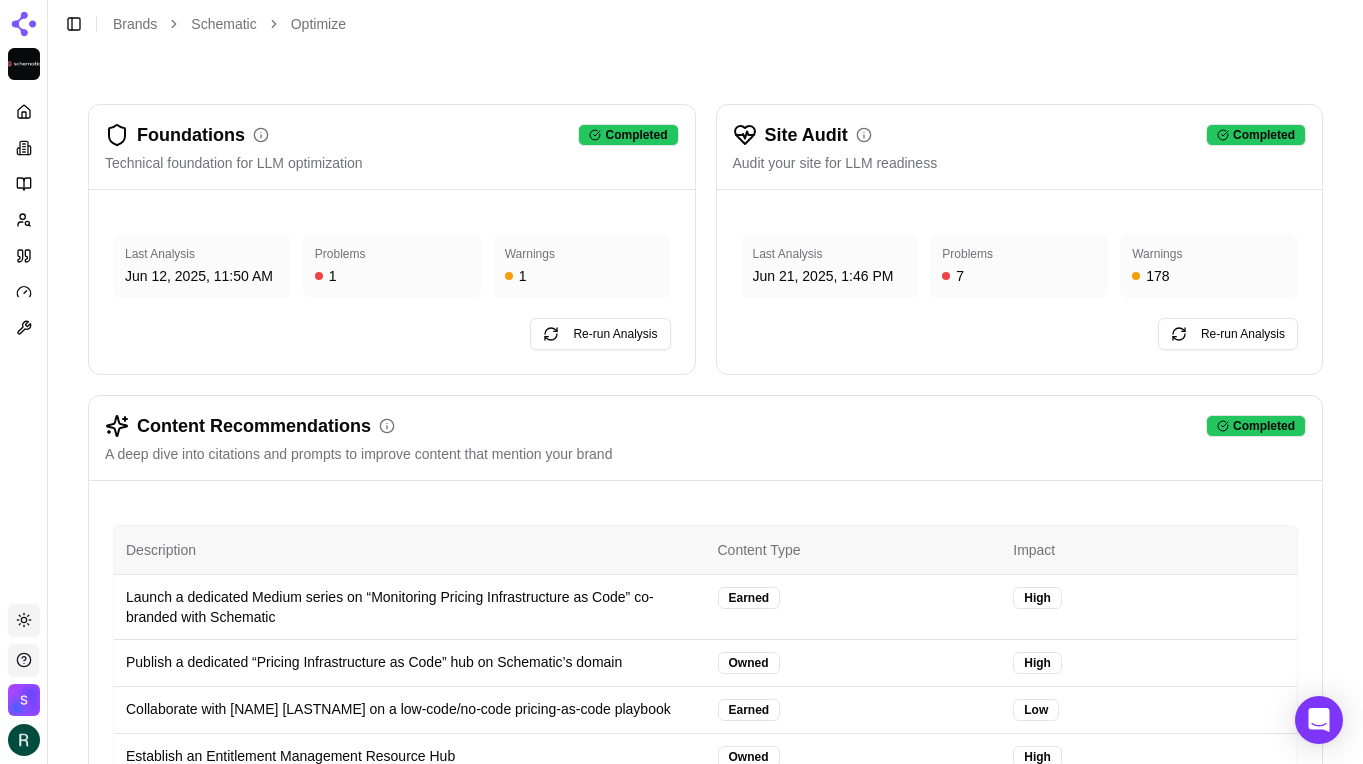 click at bounding box center [24, 148] 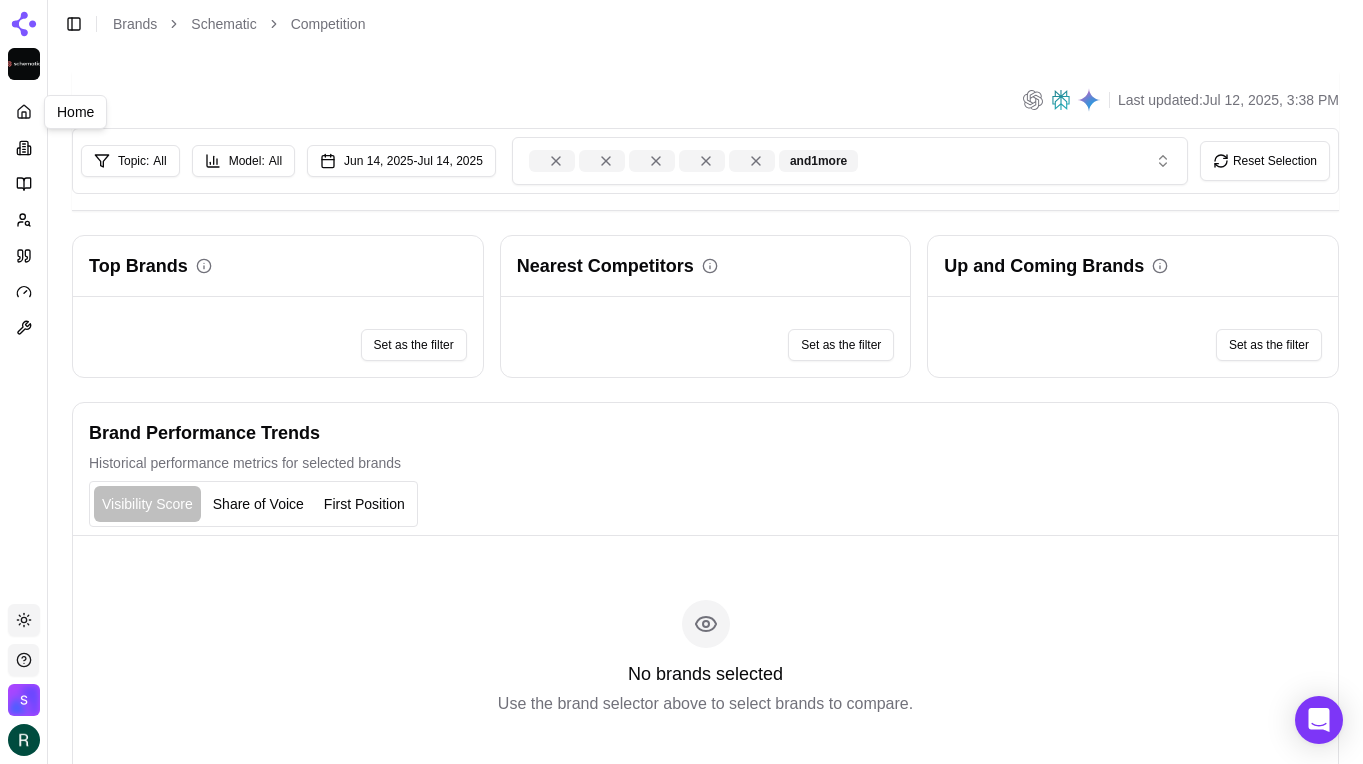 click 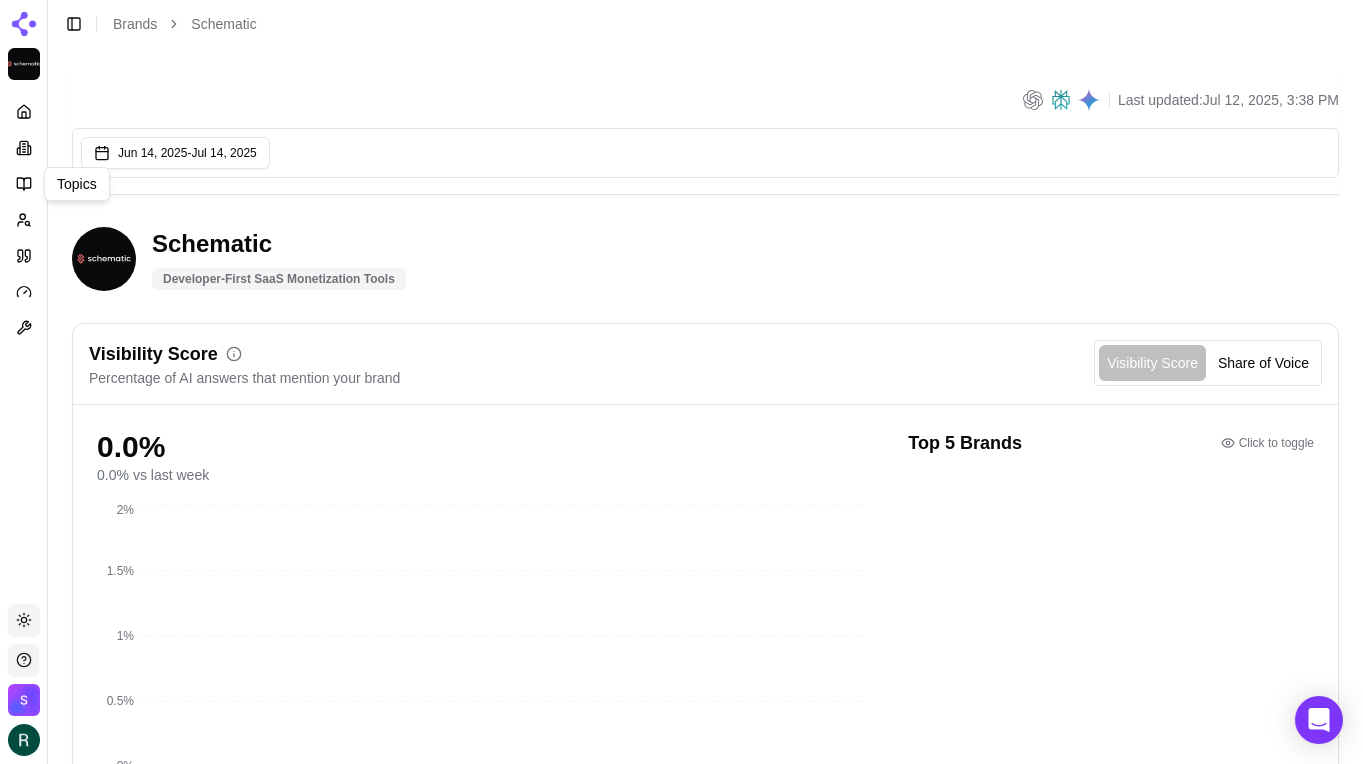 click on "Platform Topics Topics Toggle theme Schematic   Toggle Sidebar Brands Schematic Last updated:  Jul 12, 2025, 3:38 PM Jun 14, 2025  -  Jul 14, 2025 Schematic Developer-First SaaS Monetization Tools Visibility Score Percentage of AI answers that mention your brand Visibility Score Share of Voice 0.0 % 0.0 % vs last week   0% 0.5% 1% 1.5% 2% Top 5 Brands Click to toggle View all competitors Topic Performance Brand performance across relevant topics within your industry Topics Visibility Score Share of Voice Top Brands View all topics Prompt Metrics A detailed view of prompt performance and citations Columns Prompt Topic Country Brand Mention Rate Competitors Last Run Nothing here yet View all prompts Cited Domains Domains that are most cited by engines Domain Citations Citation Share Brand Citation Rate Optimization Status Status overview of your site optimization audits Foundations Analysis Completed Last Analysis Jun 12, 2025, 11:50 AM Problems 1 Warnings 1 Site Audit Analysis Completed Last Analysis 7 178 0" at bounding box center (681, 1519) 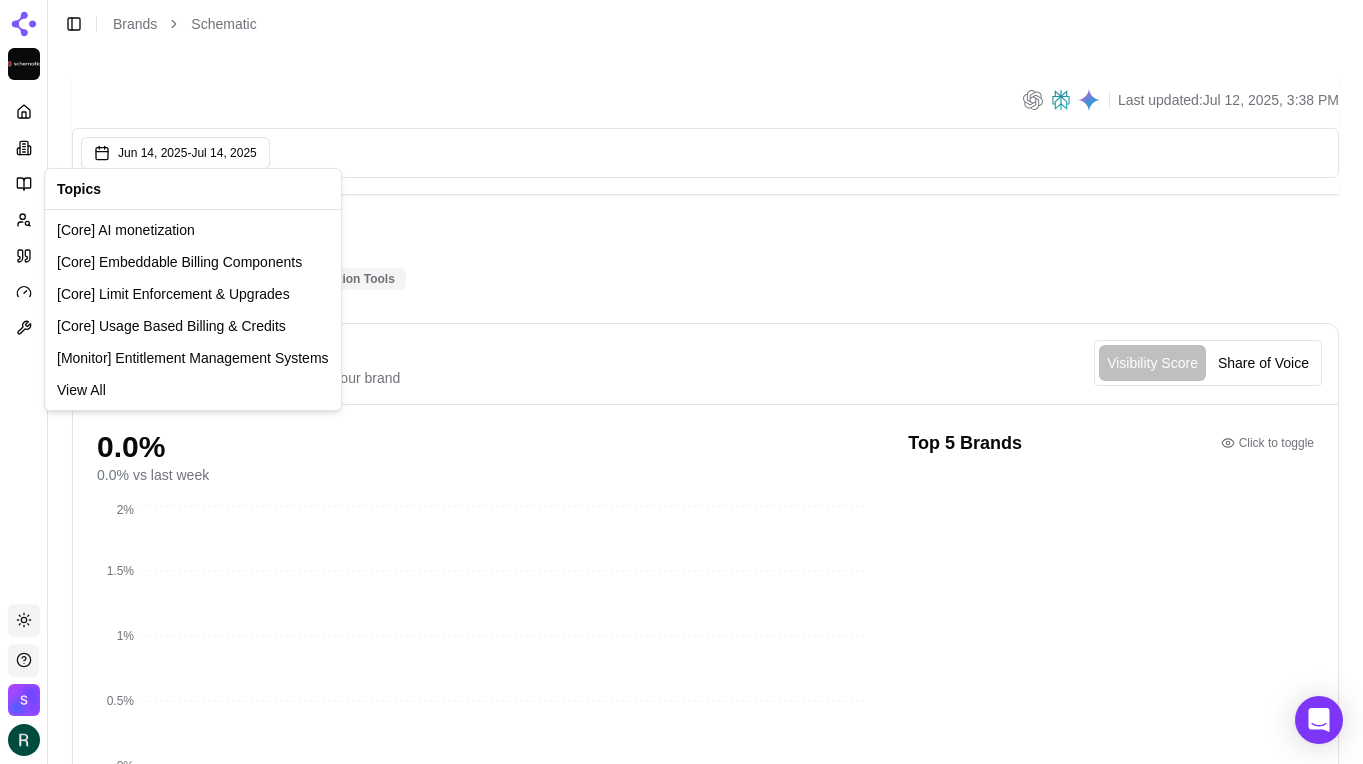click on "Platform Toggle theme Schematic   Toggle Sidebar Brands Schematic Last updated:  Jul 12, 2025, 3:38 PM Jun 14, 2025  -  Jul 14, 2025 Schematic Developer-First SaaS Monetization Tools Visibility Score Percentage of AI answers that mention your brand Visibility Score Share of Voice 0.0 % 0.0 % vs last week   0% 0.5% 1% 1.5% 2% Top 5 Brands Click to toggle View all competitors Topic Performance Brand performance across relevant topics within your industry Topics Visibility Score Share of Voice Top Brands View all topics Prompt Metrics A detailed view of prompt performance and citations Columns Prompt Topic Country Brand Mention Rate Competitors Last Run Nothing here yet View all prompts Cited Domains Domains that are most cited by engines Domain Citations Citation Share Brand Citation Rate Optimization Status Status overview of your site optimization audits Foundations Analysis Completed Last Analysis Jun 12, 2025, 11:50 AM Problems 1 Warnings 1 Site Audit Analysis Completed Last Analysis Jun 21, 2025, 1:46 PM" at bounding box center (681, 1519) 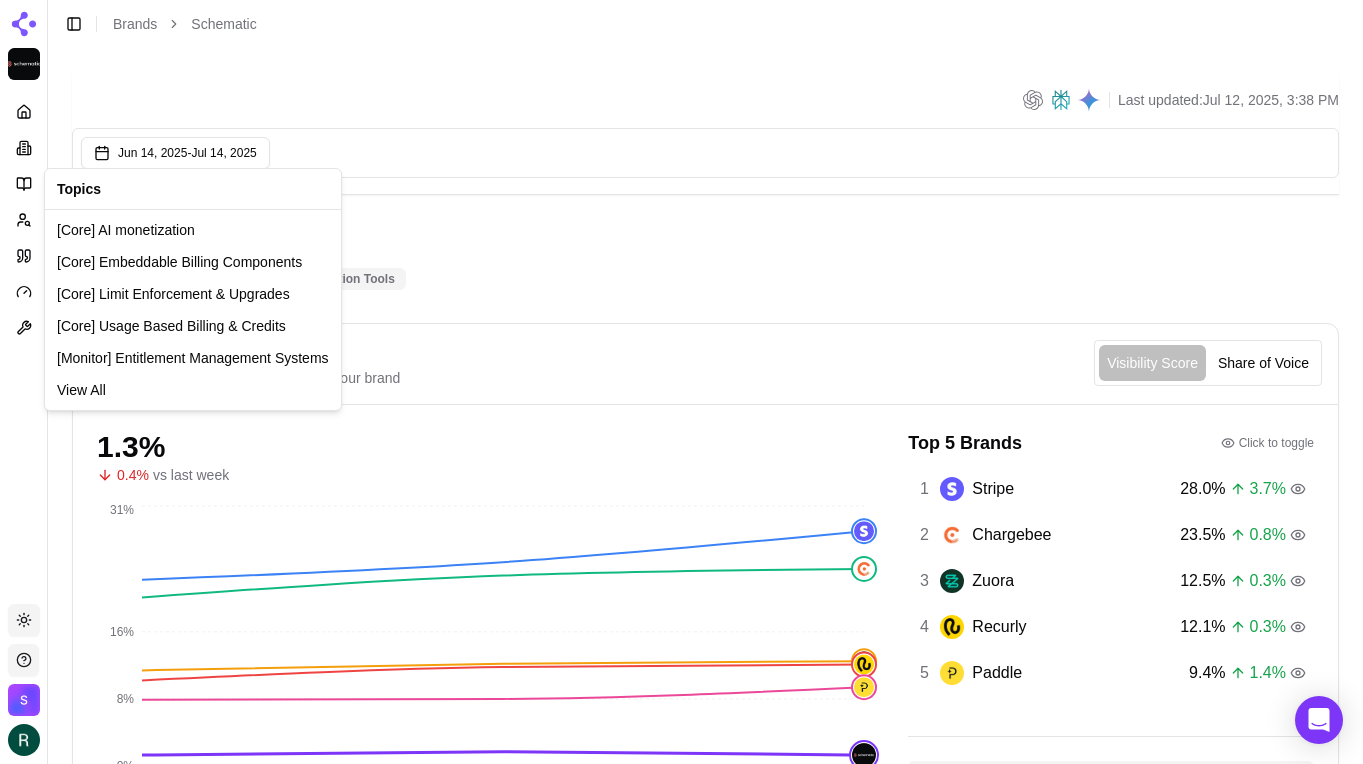 click on "Platform Toggle theme Schematic   Toggle Sidebar Brands Schematic Last updated:  Jul 12, 2025, 3:38 PM Jun 14, 2025  -  Jul 14, 2025 Schematic Developer-First SaaS Monetization Tools Visibility Score Percentage of AI answers that mention your brand Visibility Score Share of Voice 1.3 % 0.4 % vs last week   23 Jun - 29 Jun 30 Jun - 06 Jul 07 Jul - 13 Jul 0% 8% 16% 31% Top 5 Brands Click to toggle 1 Stripe 28.0 % 3.7 % 2 Chargebee 23.5 % 0.8 % 3 Zuora 12.5 % 0.3 % 4 Recurly 12.1 % 0.3 % 5 Paddle 9.4 % 1.4 % 87 Schematic 1.3 % 0.4 % View all competitors Topic Performance Brand performance across relevant topics within your industry Topics Visibility Score Share of Voice Top Brands [Monitor] Pricing Infrastructure as Code 1.7 % 0.2 % F [Core] Embeddable Billing Components 0.0 % 0.0 % [Monitor] Pricing Feature Flags 12.6 % 1.9 % F U [Core] AI monetization 0.7 % 0.1 % [Core] Limit Enforcement & Upgrades 4.1 % 0.5 % [Monitor] Entitlement Management Systems 12.0 % 2.2 % [Core] Usage Based Billing & Credits 1.2 % %" at bounding box center (681, 2468) 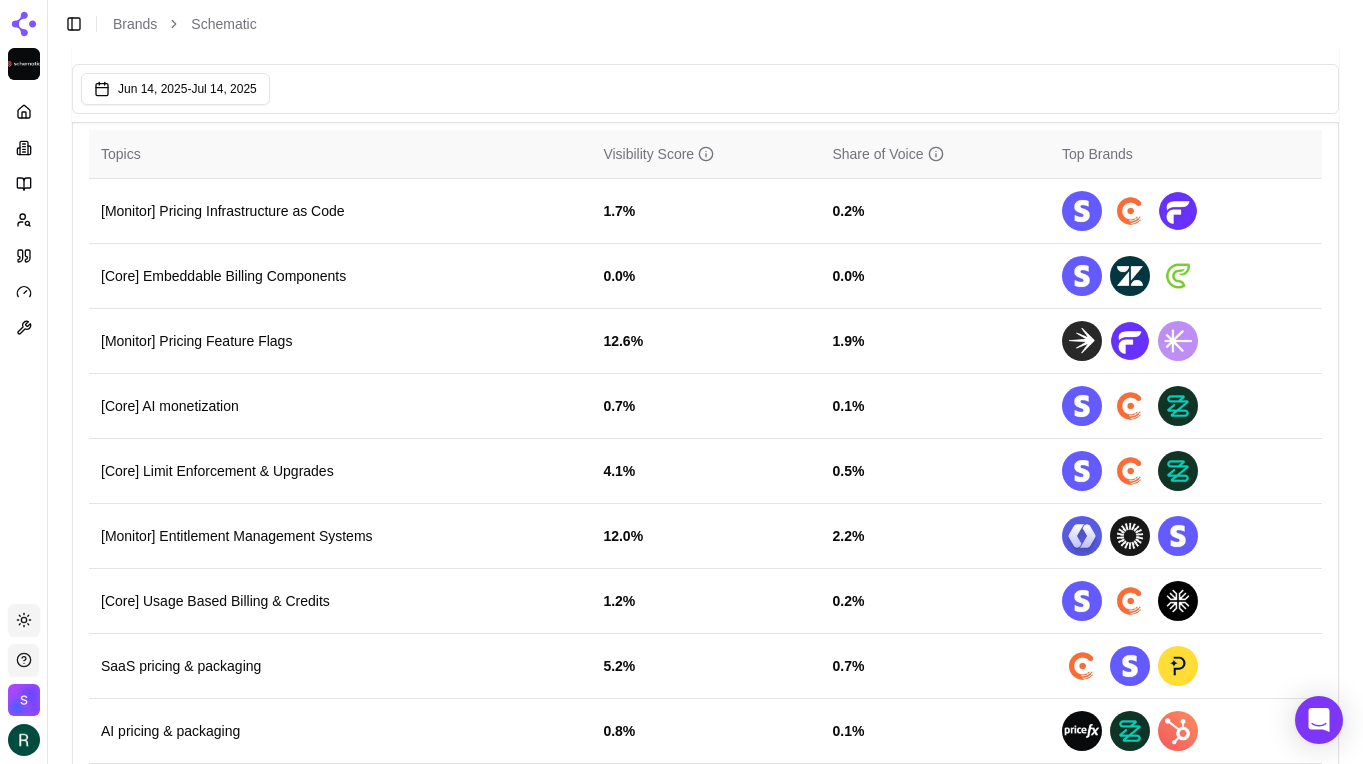 scroll, scrollTop: 814, scrollLeft: 0, axis: vertical 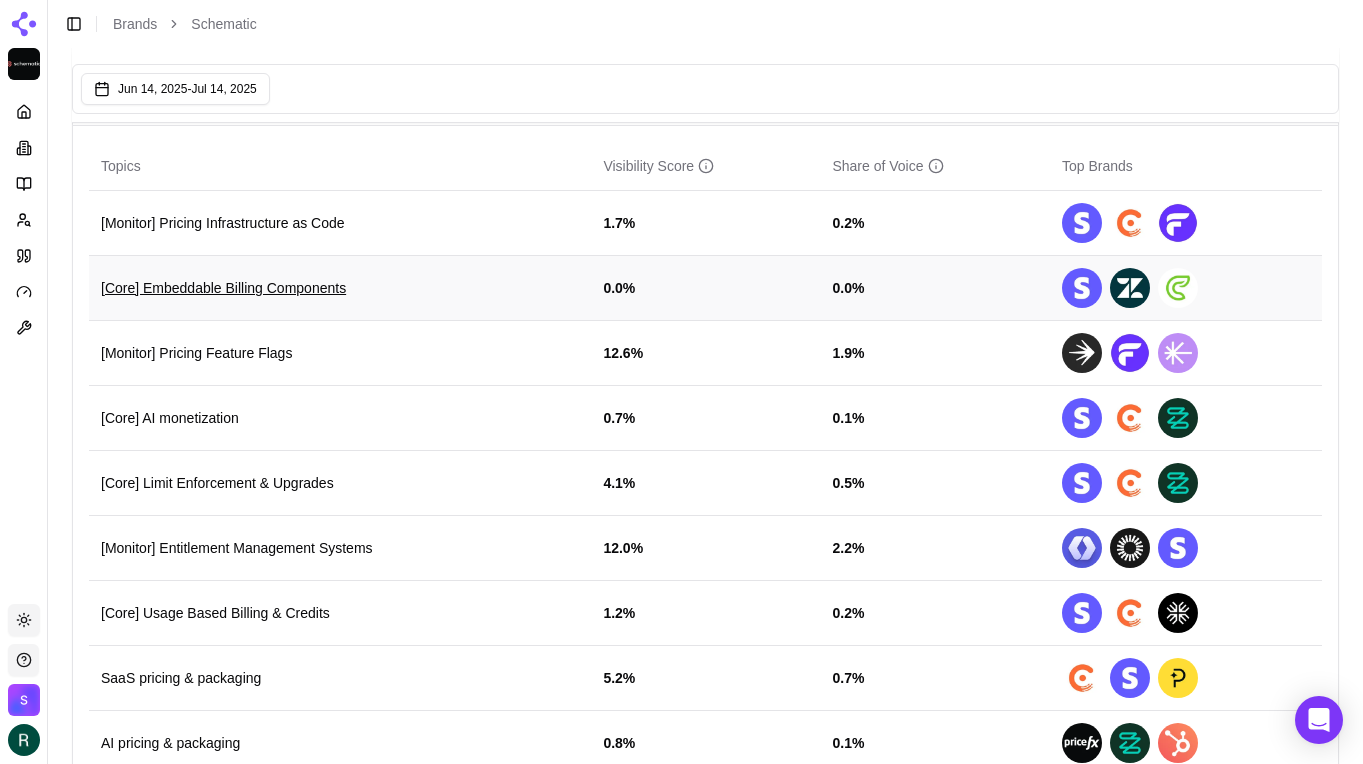click on "[Core] Embeddable Billing Components" at bounding box center [340, 288] 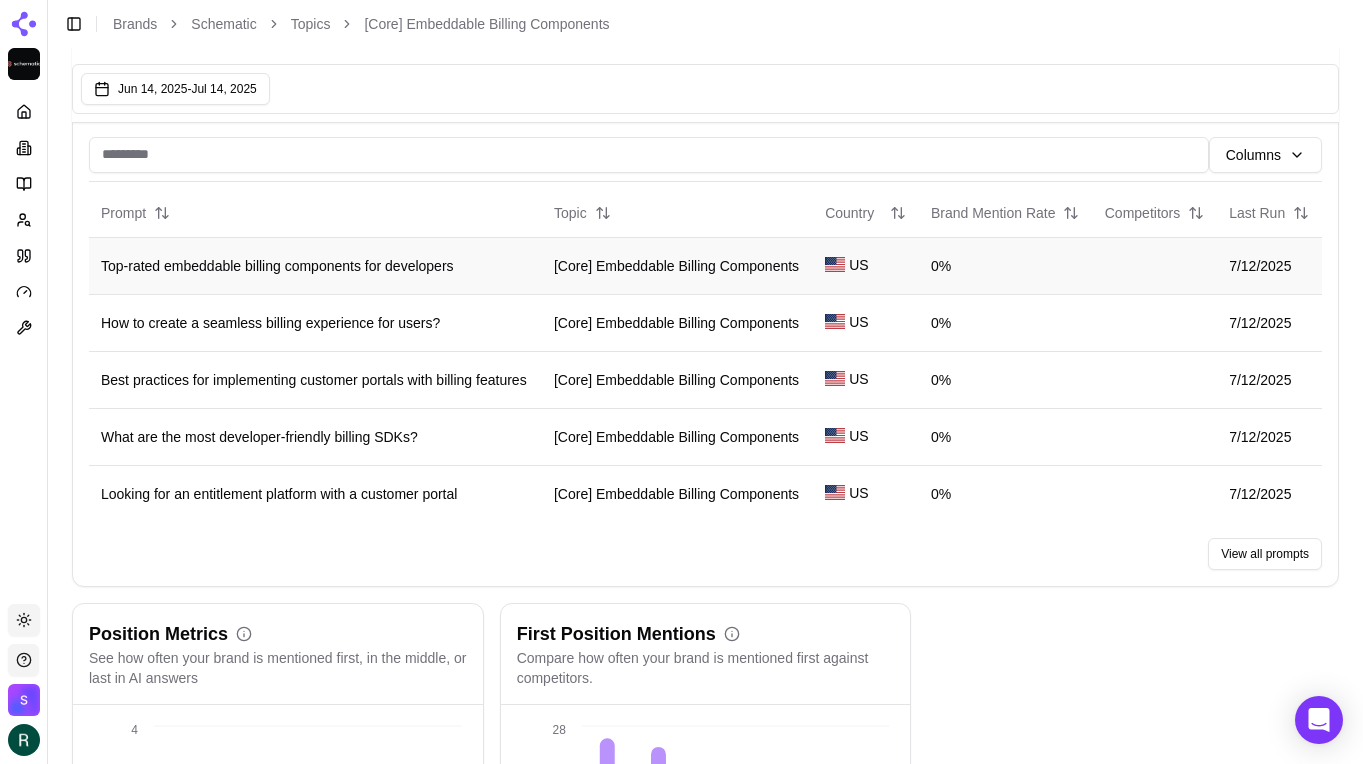 scroll, scrollTop: 1186, scrollLeft: 0, axis: vertical 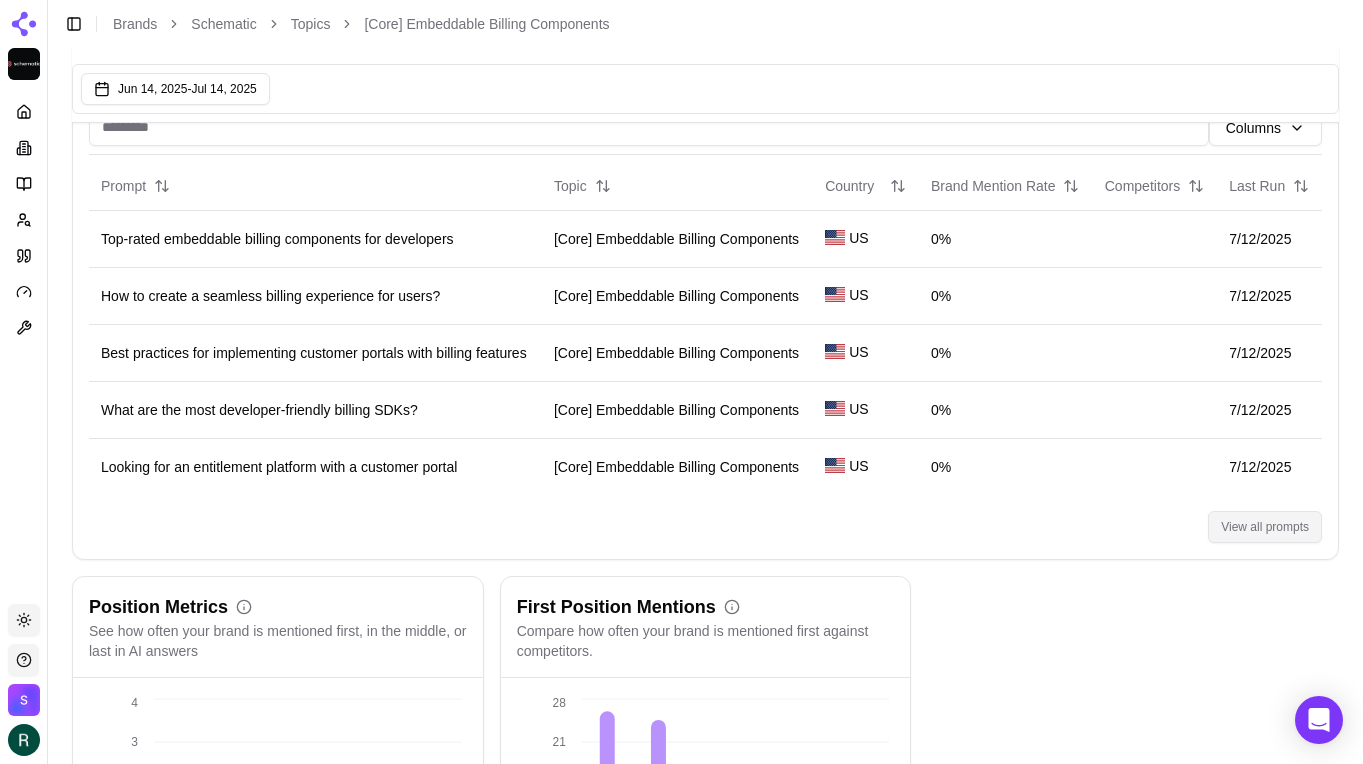click on "View all prompts" at bounding box center [1265, 527] 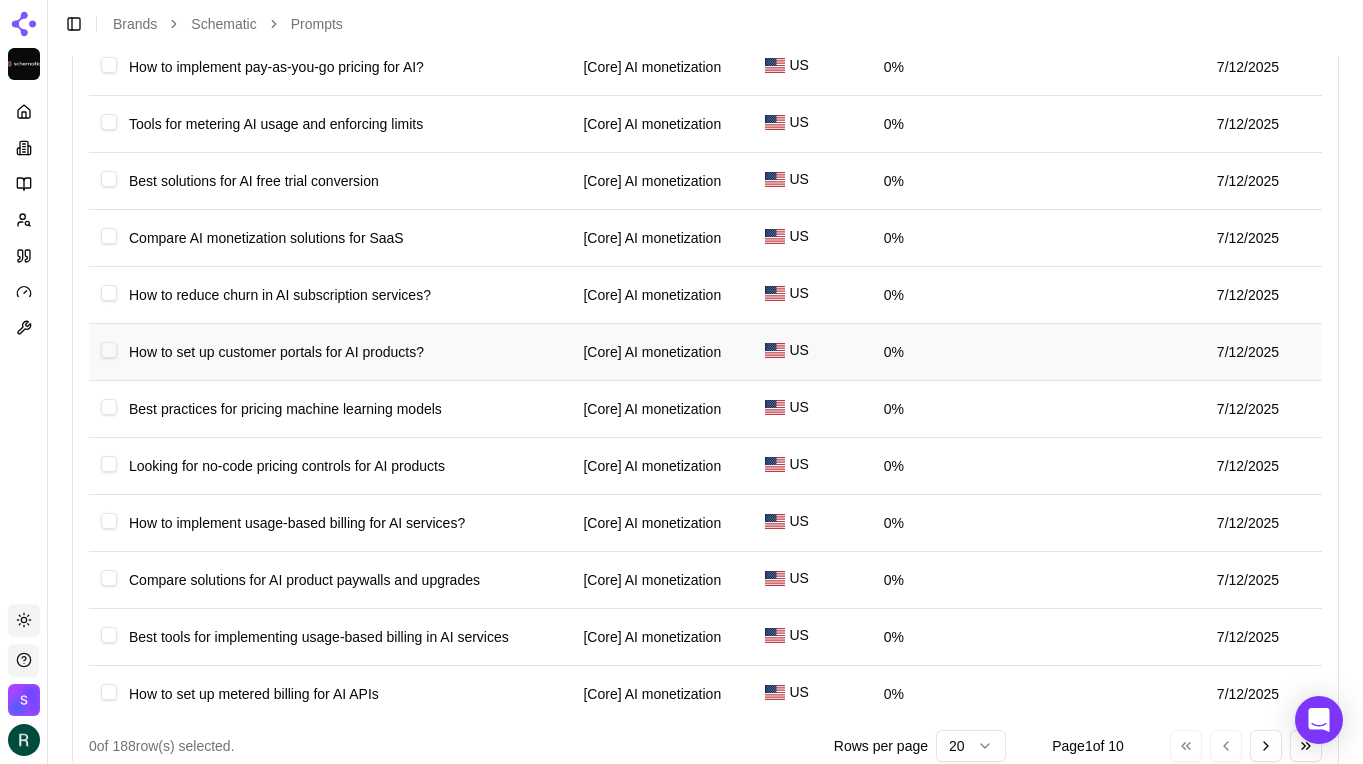 scroll, scrollTop: 701, scrollLeft: 0, axis: vertical 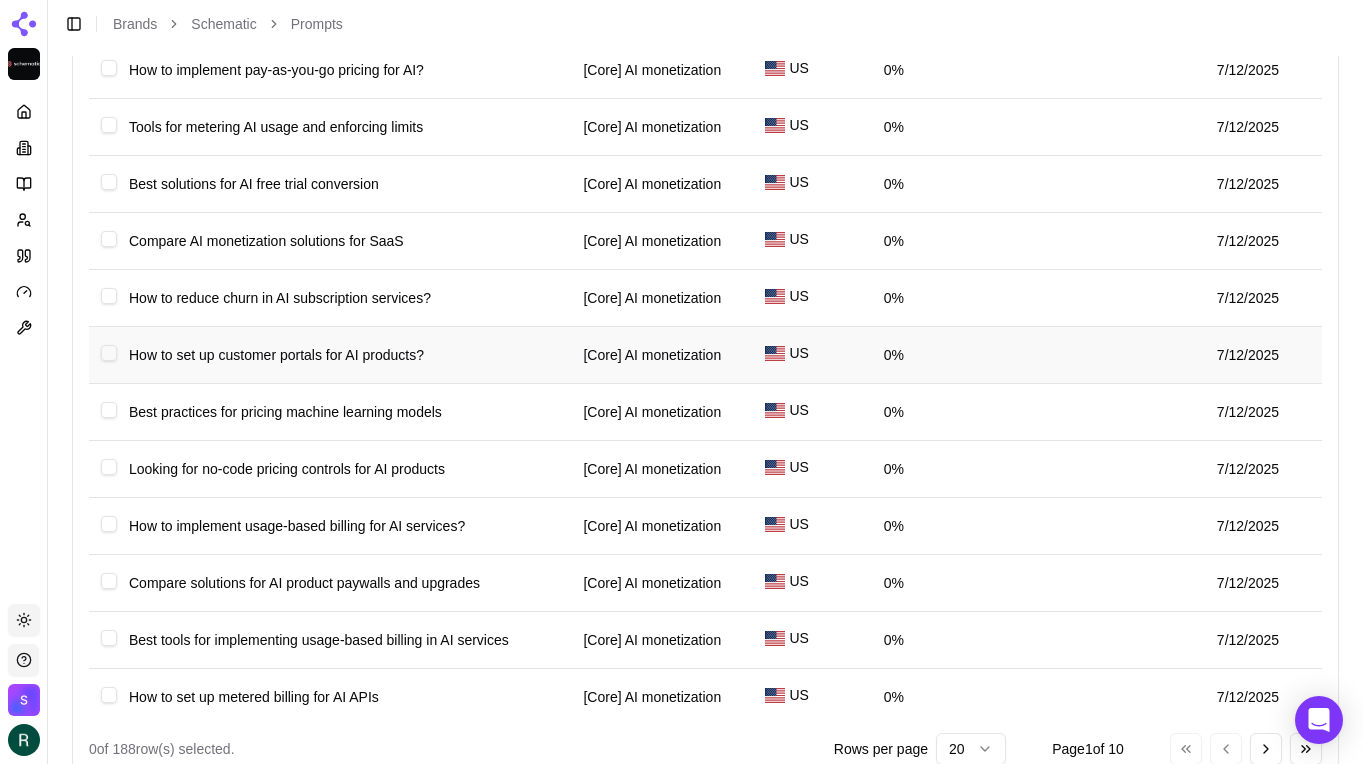 click on "How to set up customer portals for AI products?" at bounding box center (276, 355) 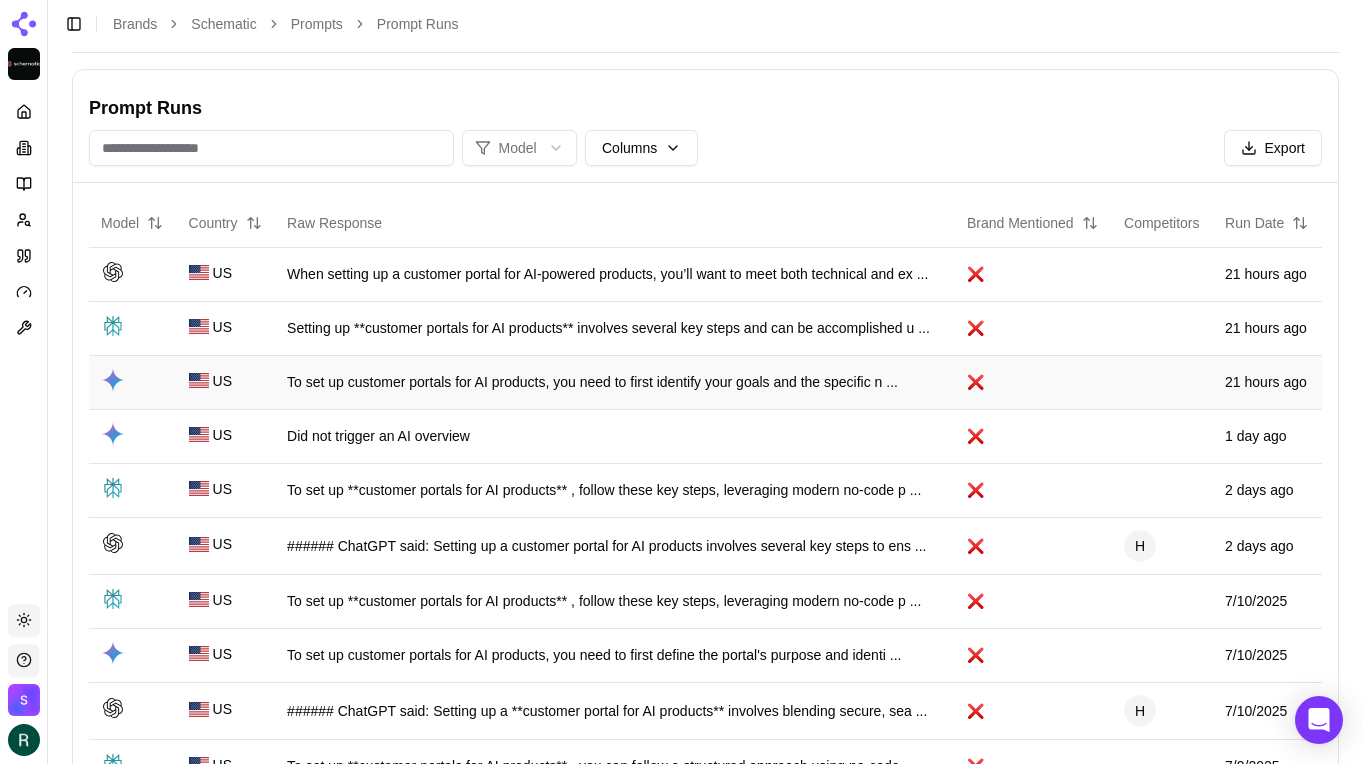 scroll, scrollTop: 86, scrollLeft: 0, axis: vertical 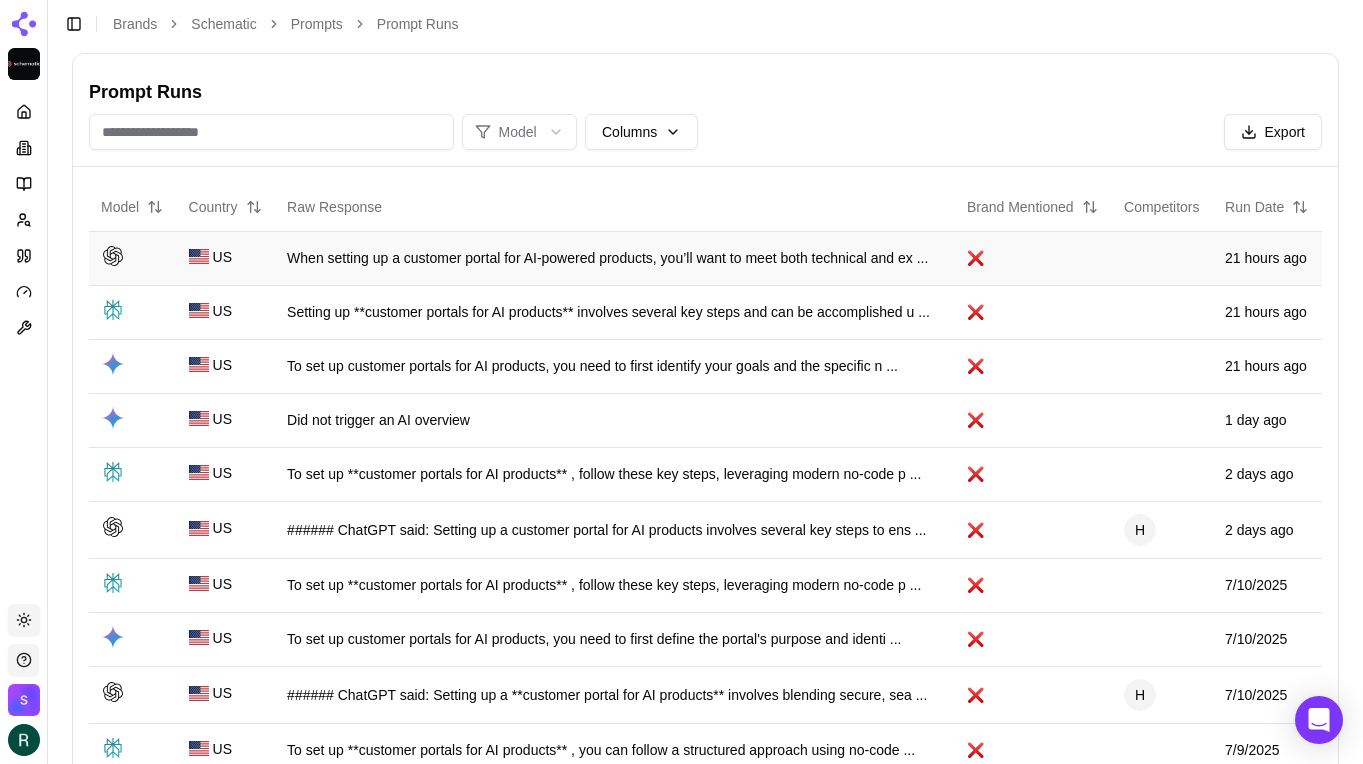 click on "When setting up a customer portal for AI‑powered products, you’ll want to meet both technical and ex   ..." at bounding box center [615, 258] 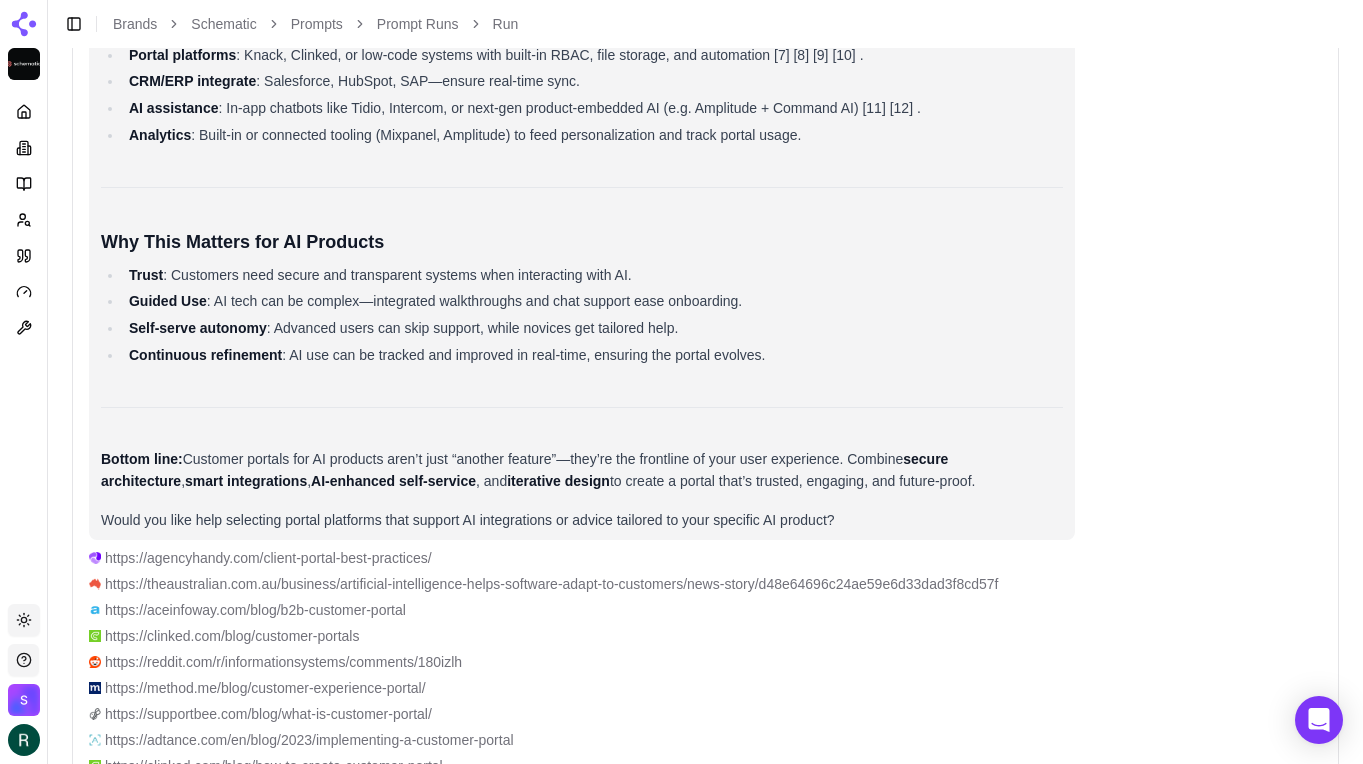 scroll, scrollTop: 1774, scrollLeft: 0, axis: vertical 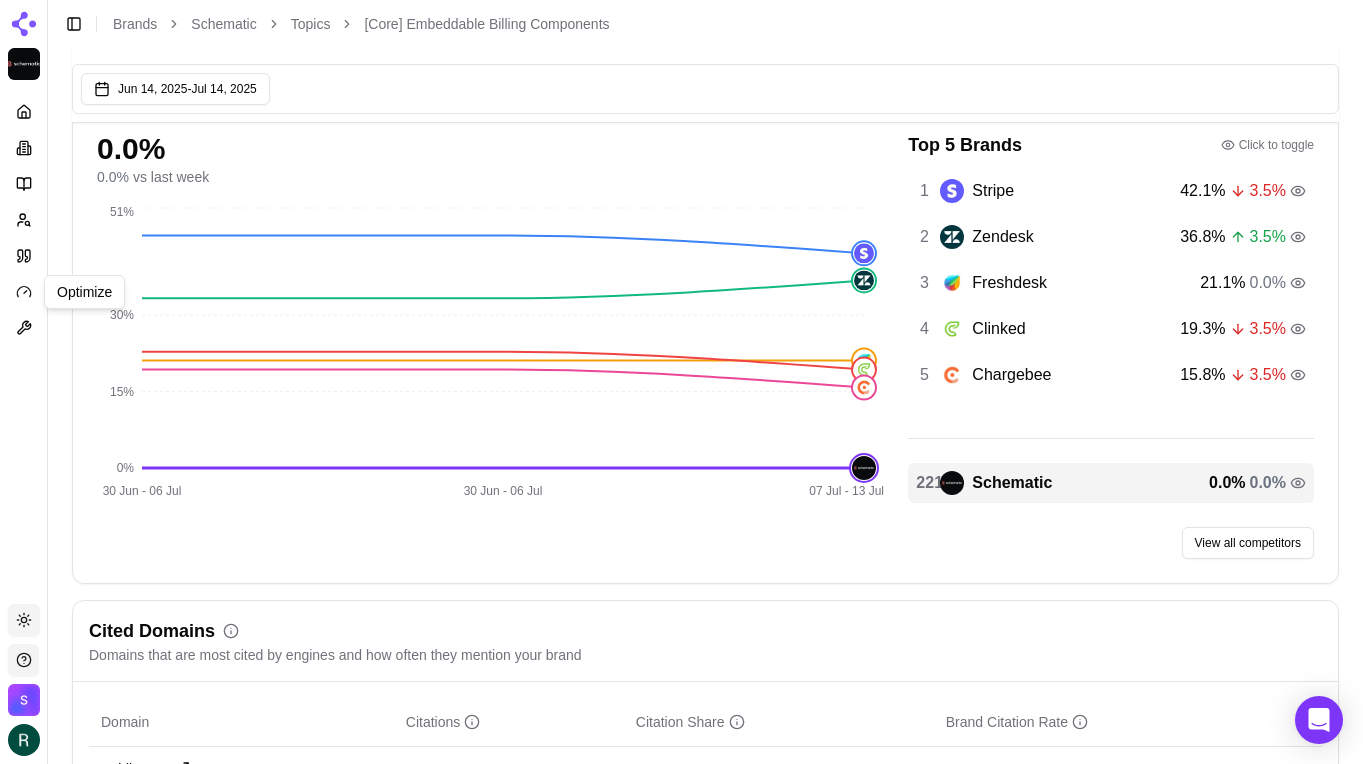 click 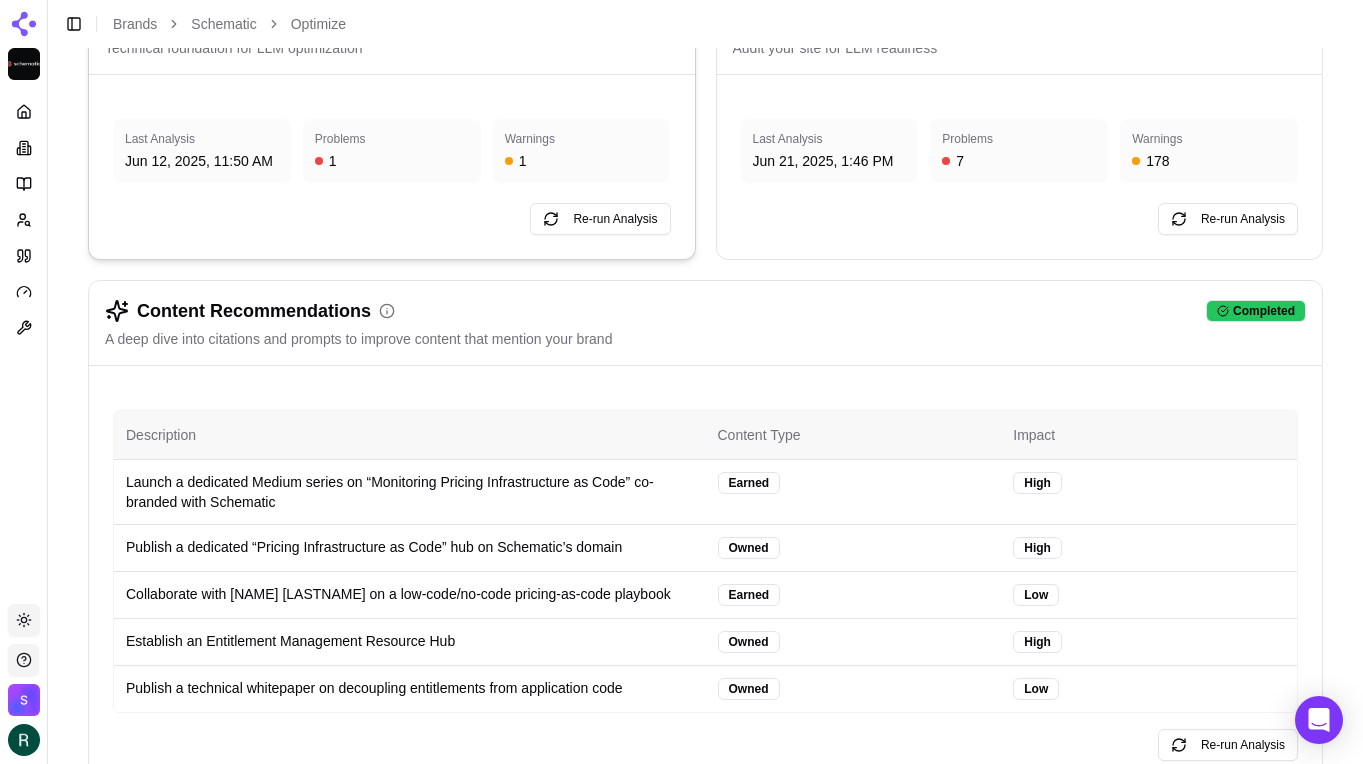scroll, scrollTop: 192, scrollLeft: 0, axis: vertical 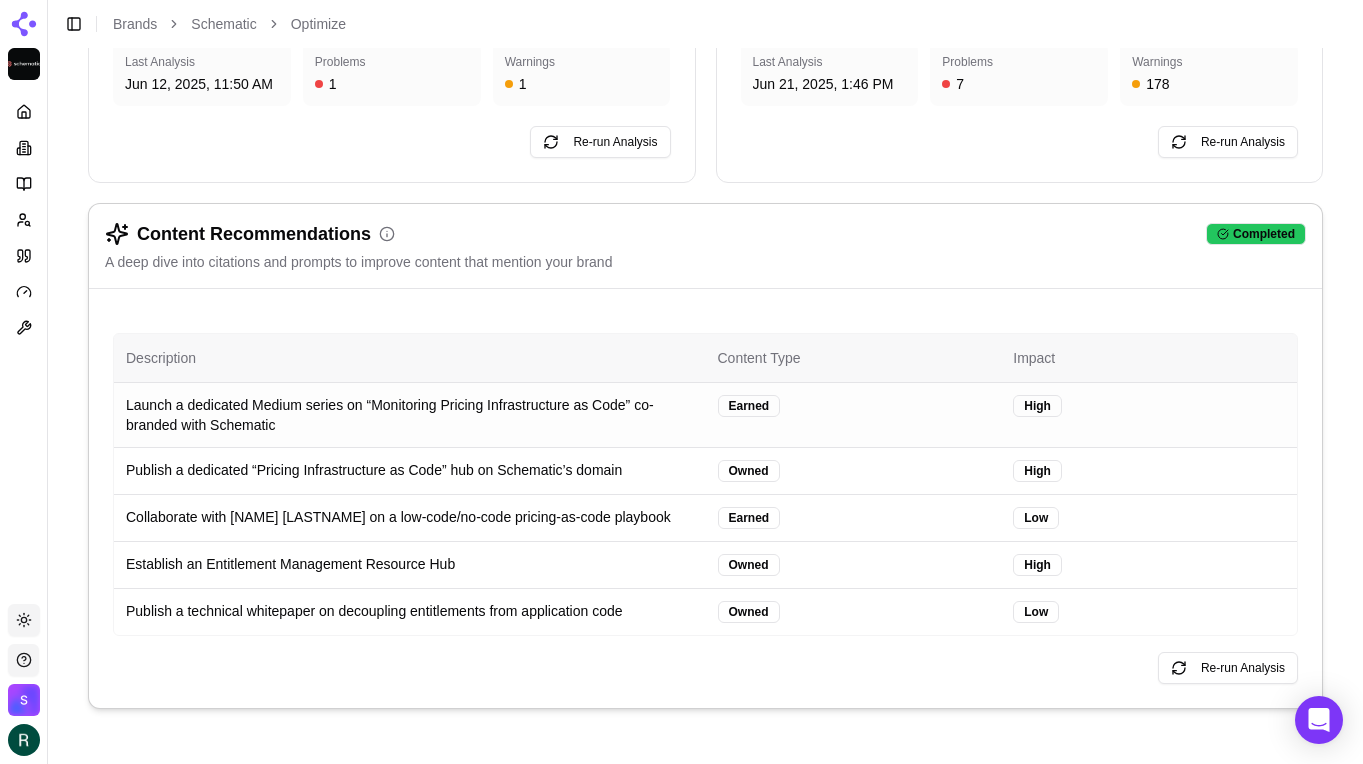 click on "Launch a dedicated Medium series on “Monitoring Pricing Infrastructure as Code” co-branded with Schematic" at bounding box center (410, 414) 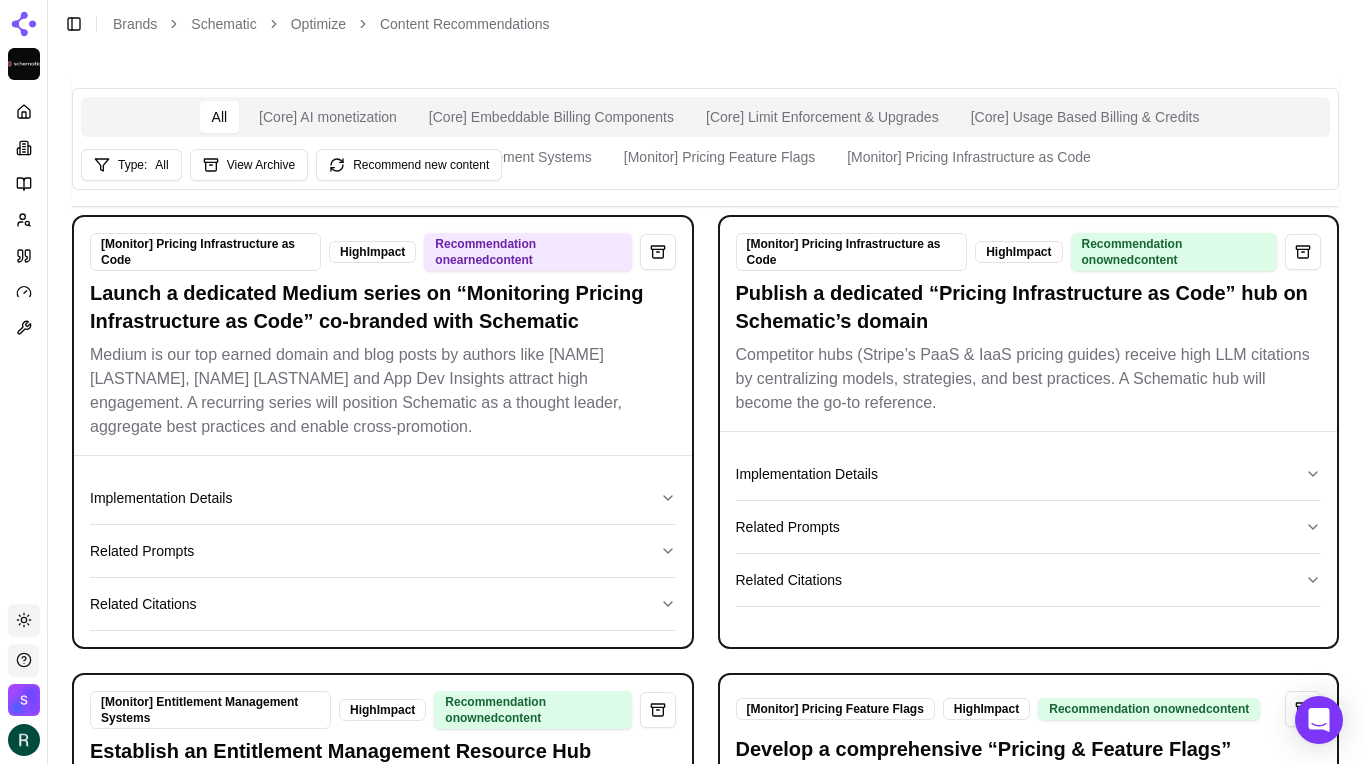 click on "[Core] Embeddable Billing Components" at bounding box center [551, 117] 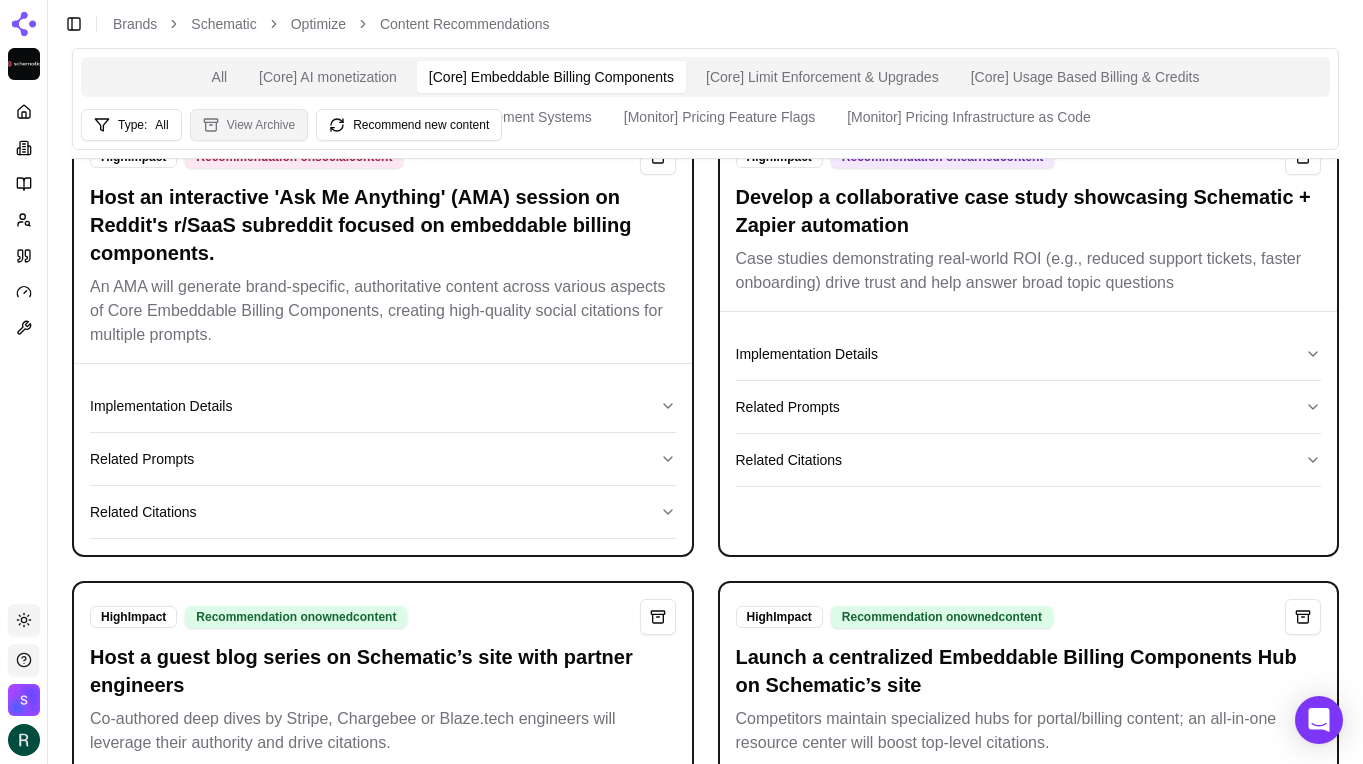 scroll, scrollTop: 3, scrollLeft: 0, axis: vertical 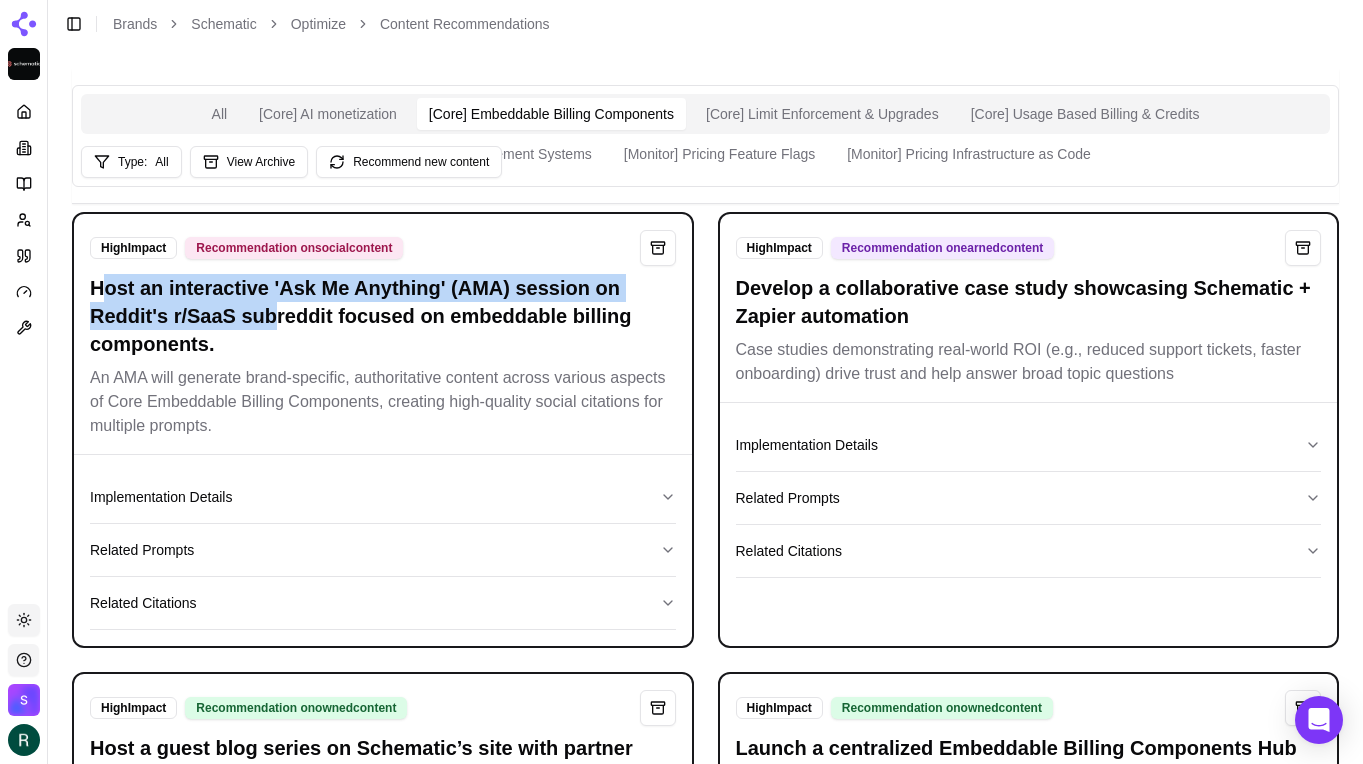 drag, startPoint x: 105, startPoint y: 289, endPoint x: 279, endPoint y: 324, distance: 177.48521 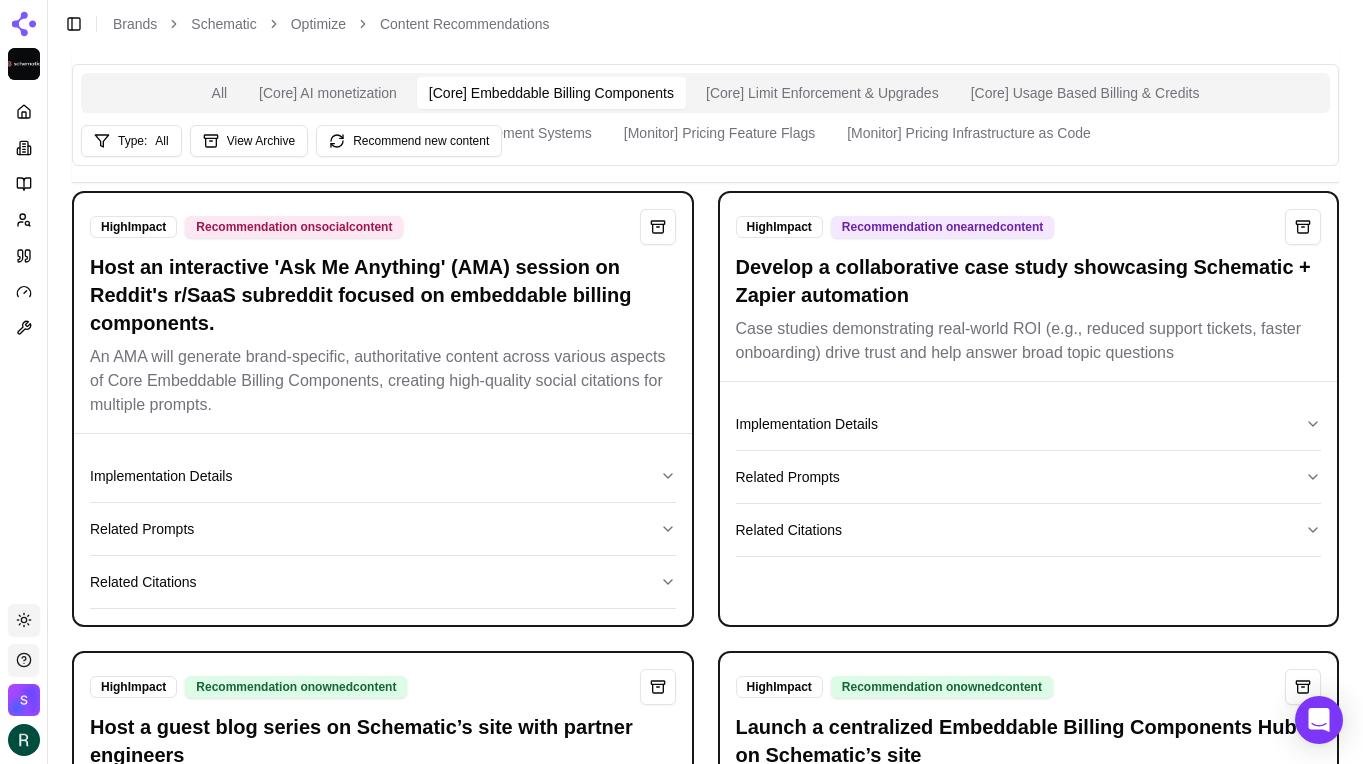 scroll, scrollTop: 9, scrollLeft: 0, axis: vertical 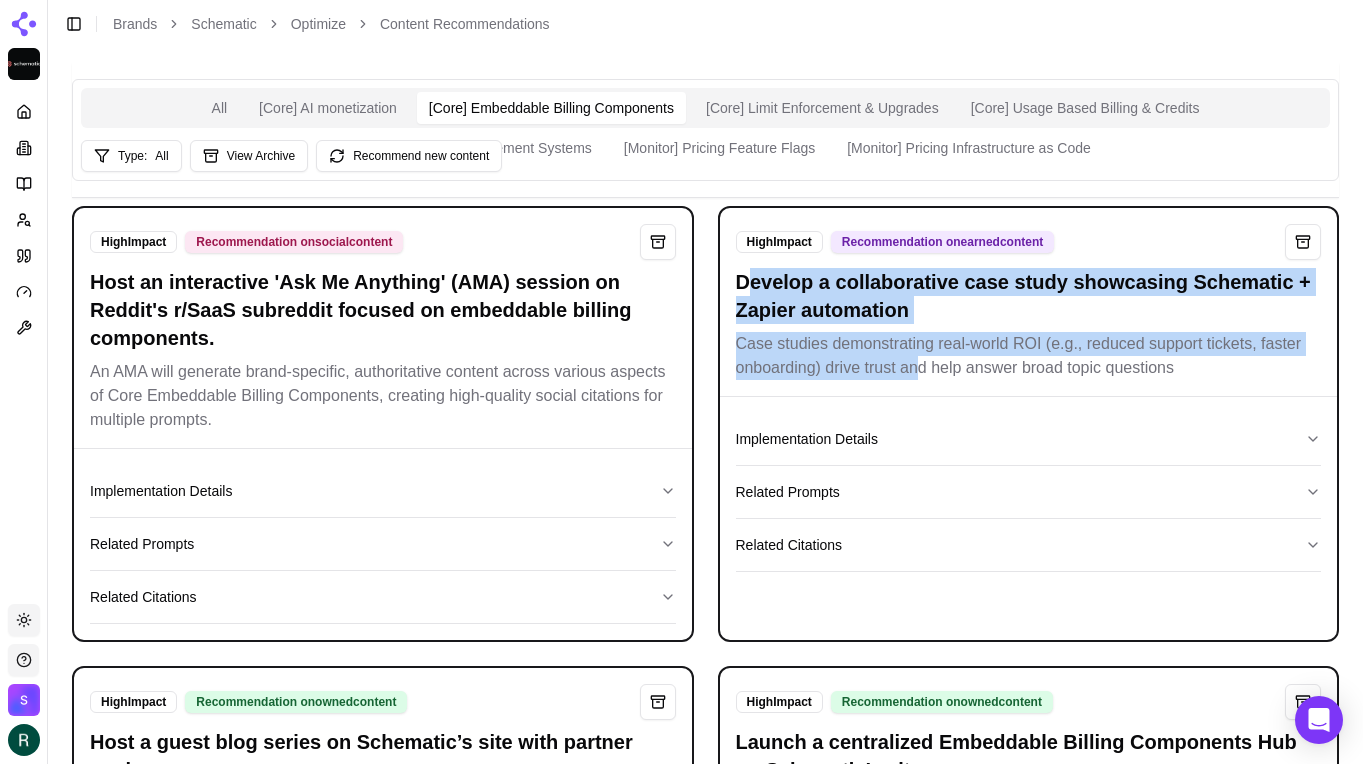 drag, startPoint x: 745, startPoint y: 287, endPoint x: 916, endPoint y: 361, distance: 186.32498 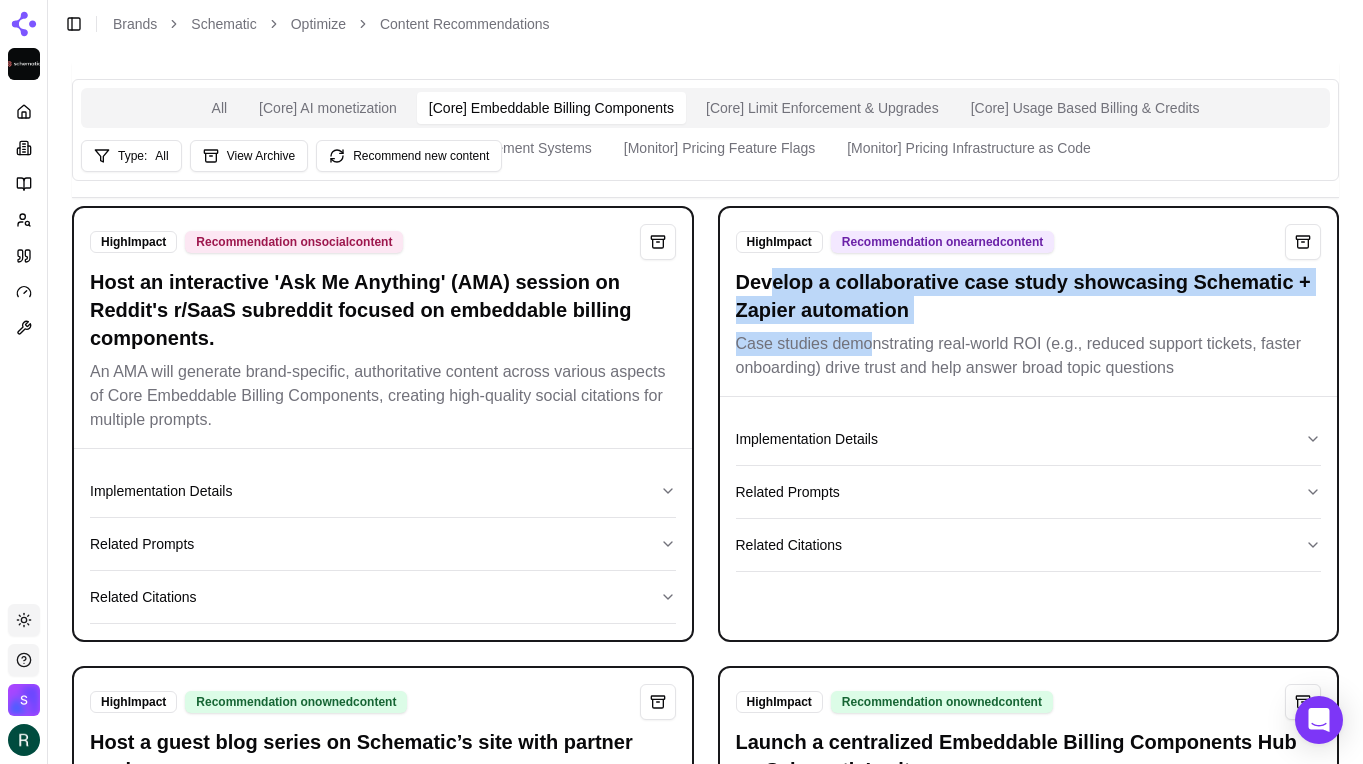 drag, startPoint x: 771, startPoint y: 273, endPoint x: 870, endPoint y: 338, distance: 118.43141 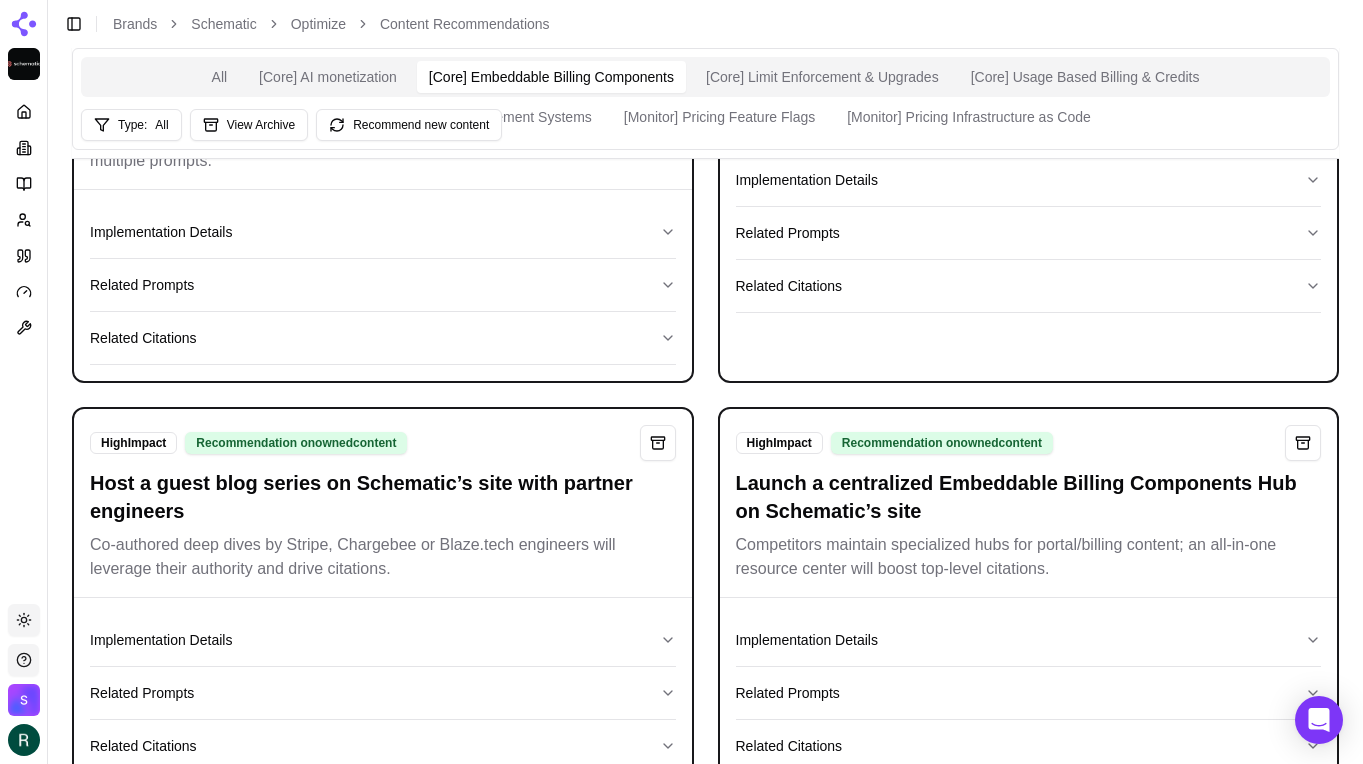 scroll, scrollTop: 320, scrollLeft: 0, axis: vertical 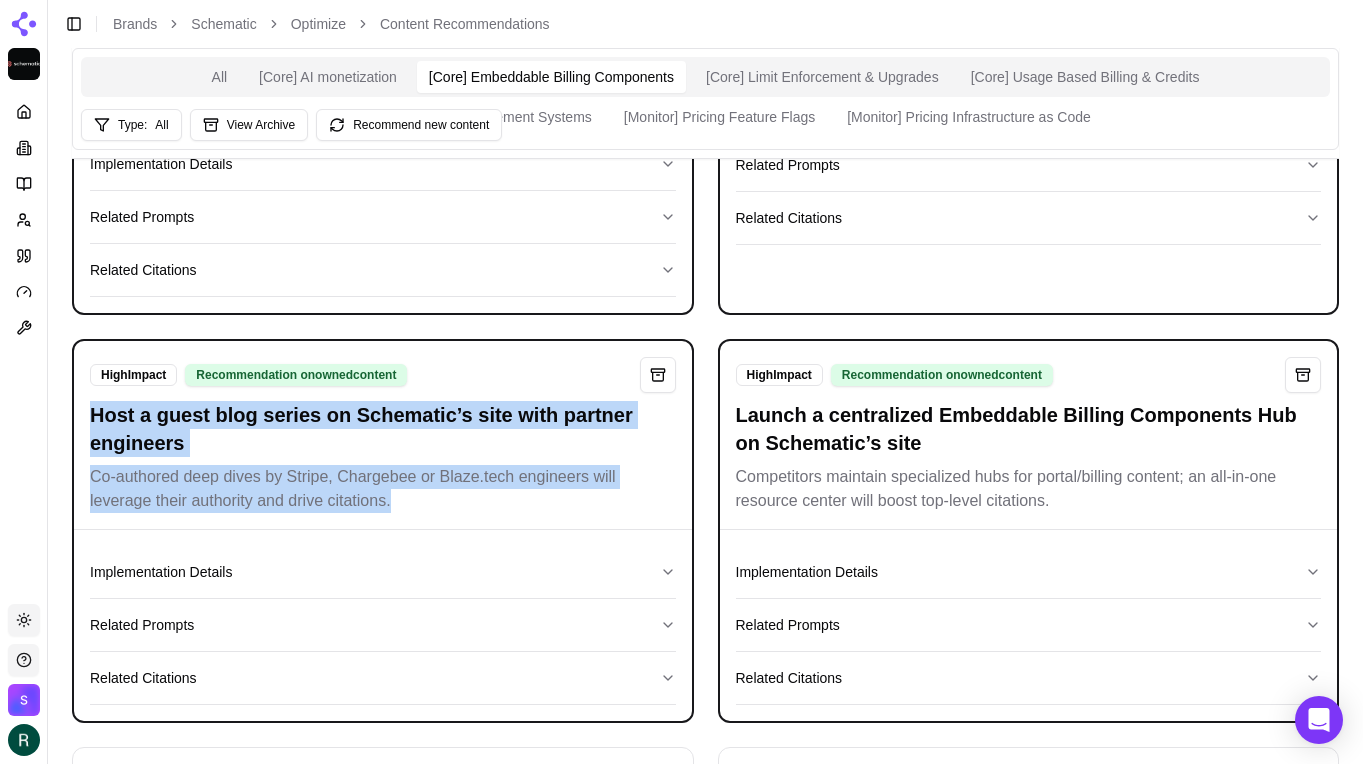 drag, startPoint x: 90, startPoint y: 409, endPoint x: 479, endPoint y: 509, distance: 401.64786 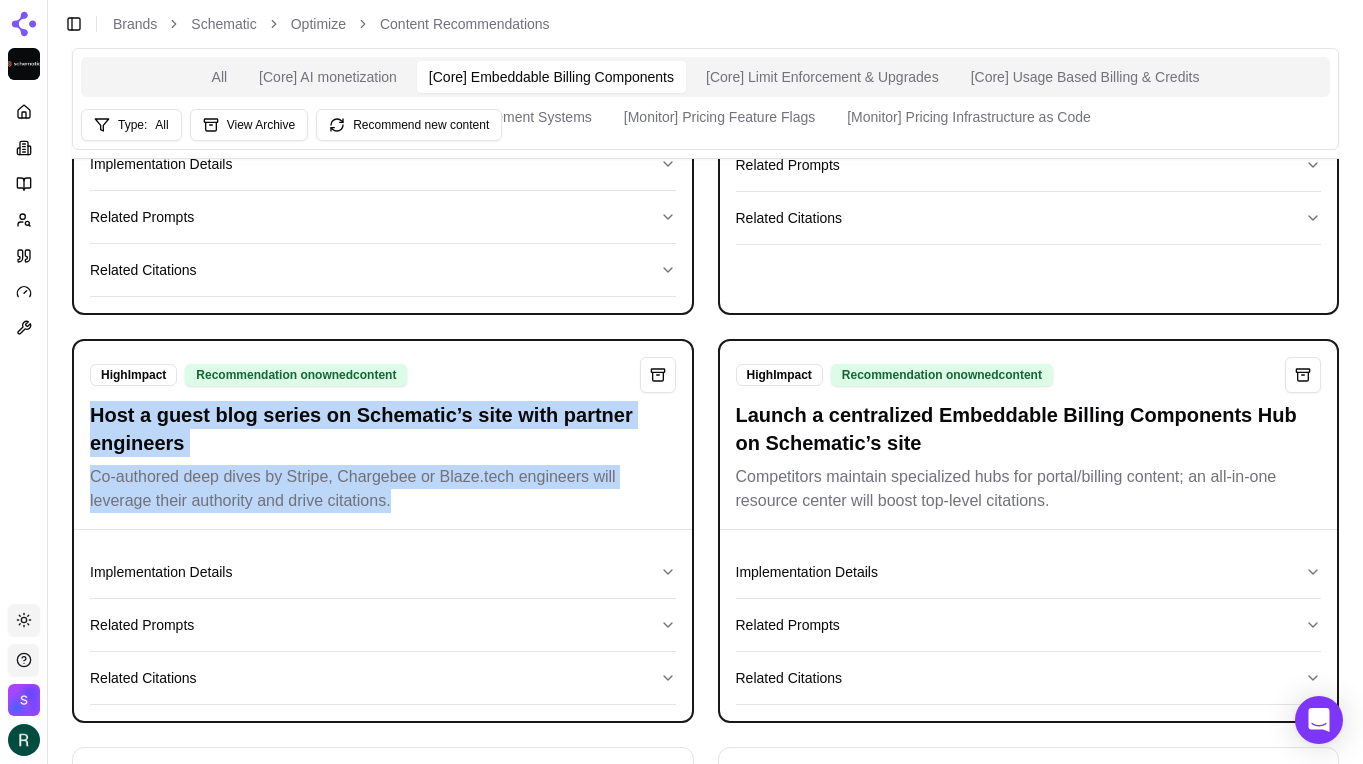 click on "Co-authored deep dives by Stripe, Chargebee or Blaze.tech engineers will leverage their authority and drive citations." at bounding box center (383, 489) 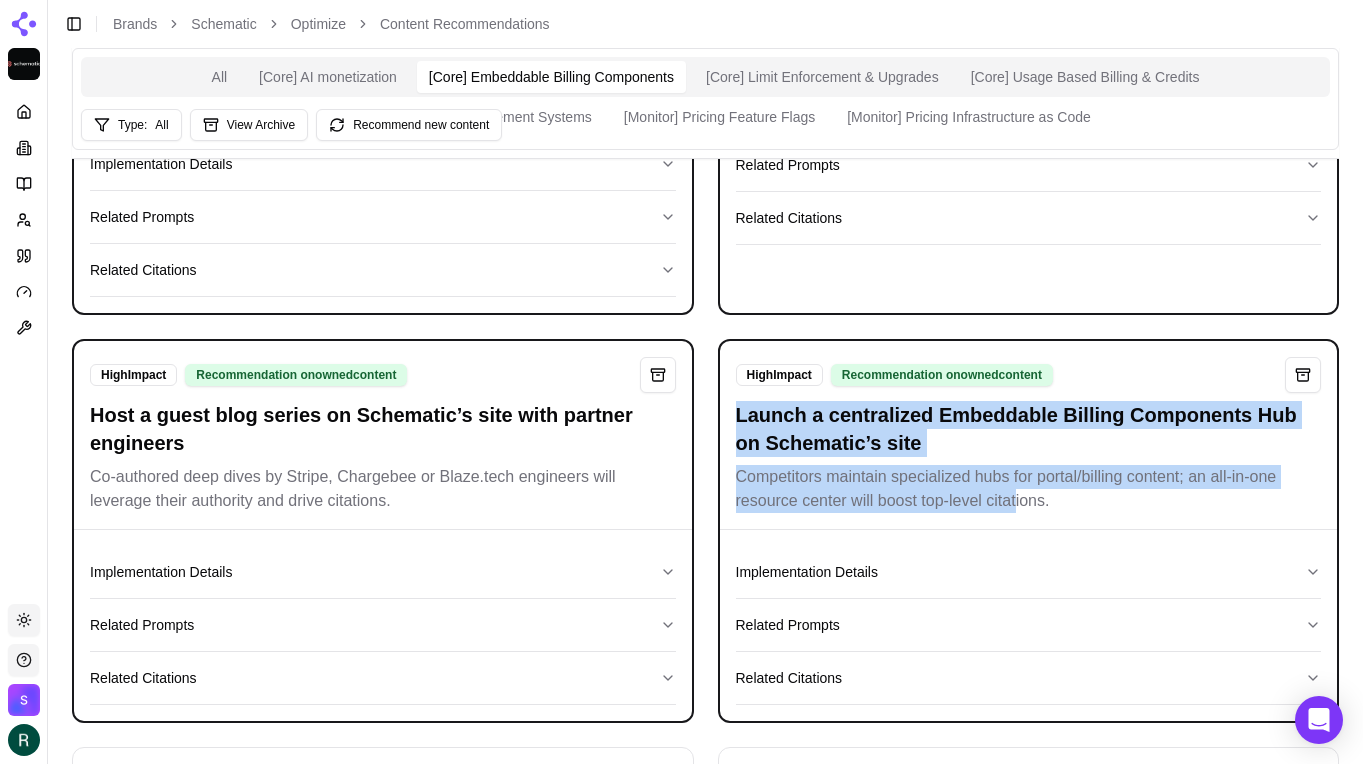 drag, startPoint x: 729, startPoint y: 404, endPoint x: 1015, endPoint y: 505, distance: 303.31006 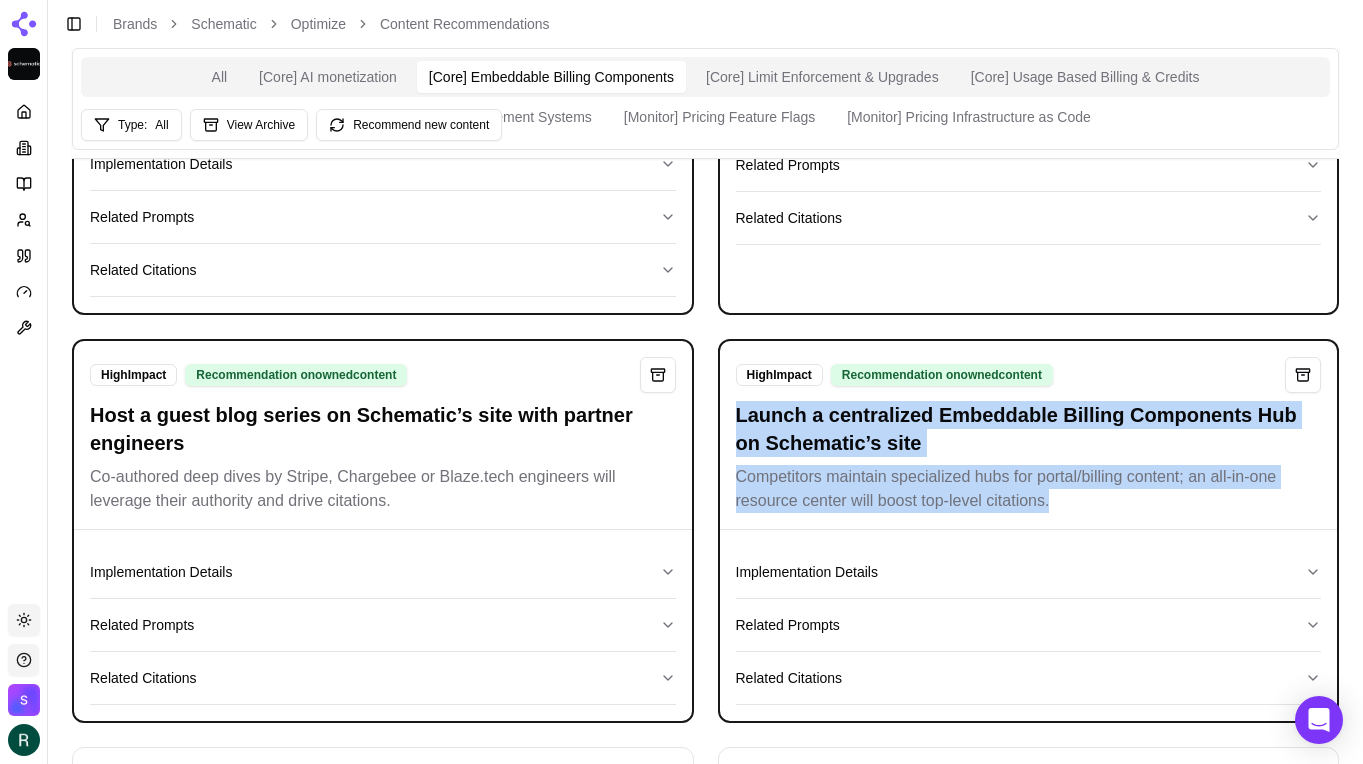 drag, startPoint x: 729, startPoint y: 418, endPoint x: 1060, endPoint y: 498, distance: 340.53046 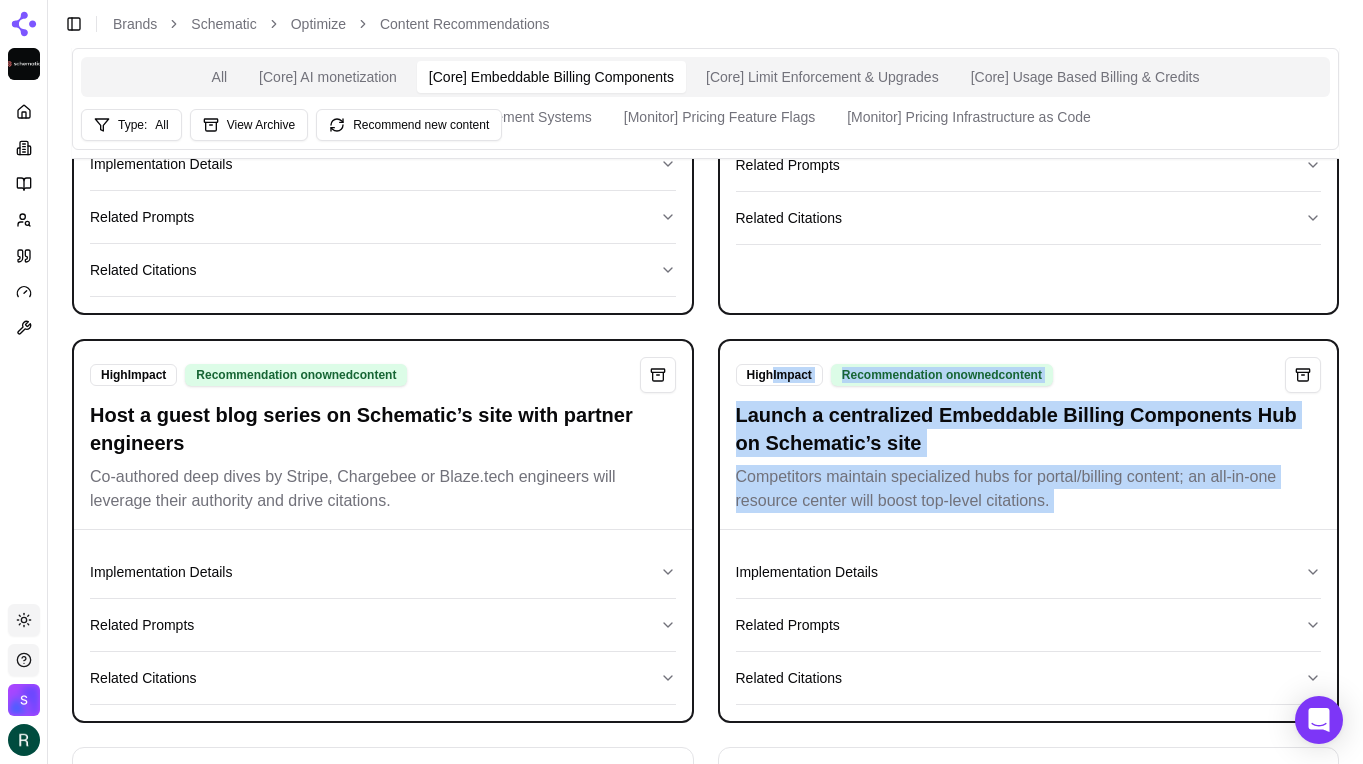 drag, startPoint x: 1060, startPoint y: 498, endPoint x: 773, endPoint y: 382, distance: 309.55612 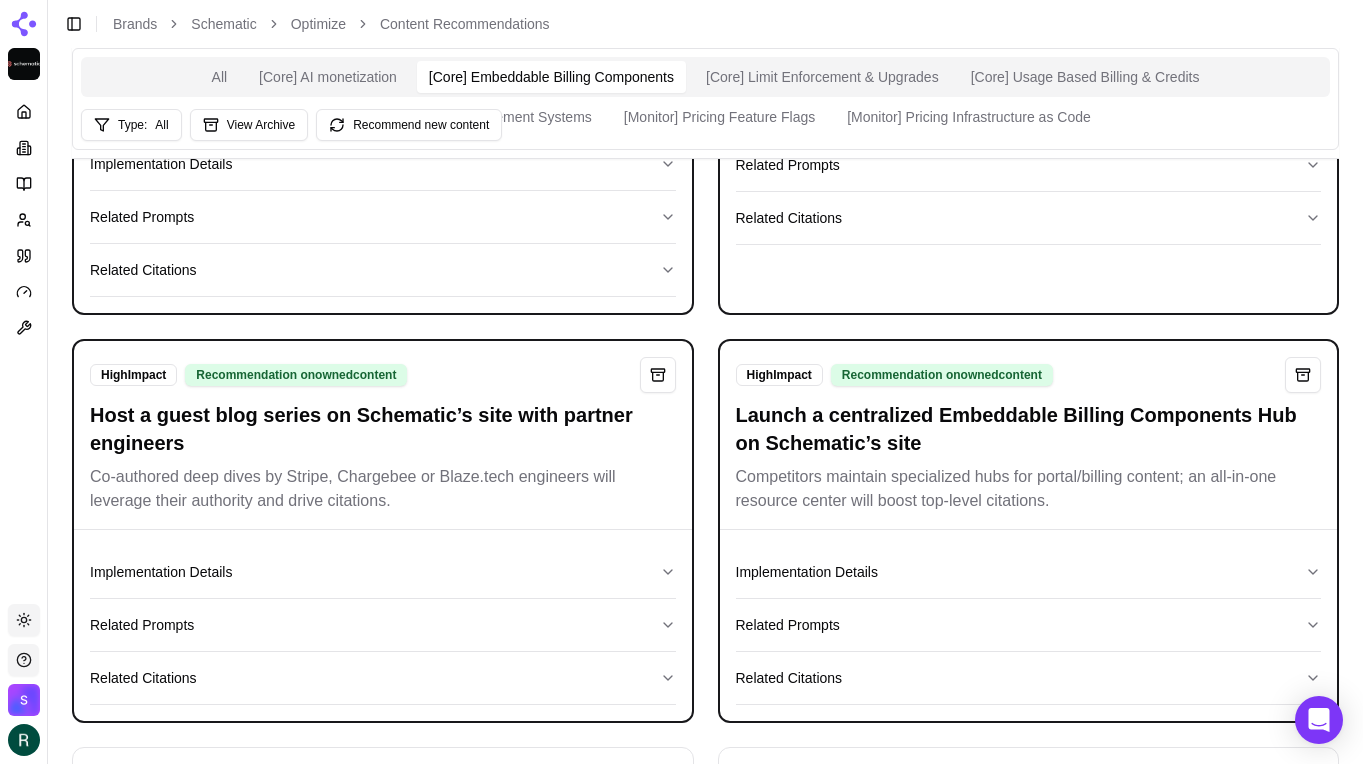 click on "Launch a centralized Embeddable Billing Components Hub on Schematic’s site" at bounding box center [1029, 429] 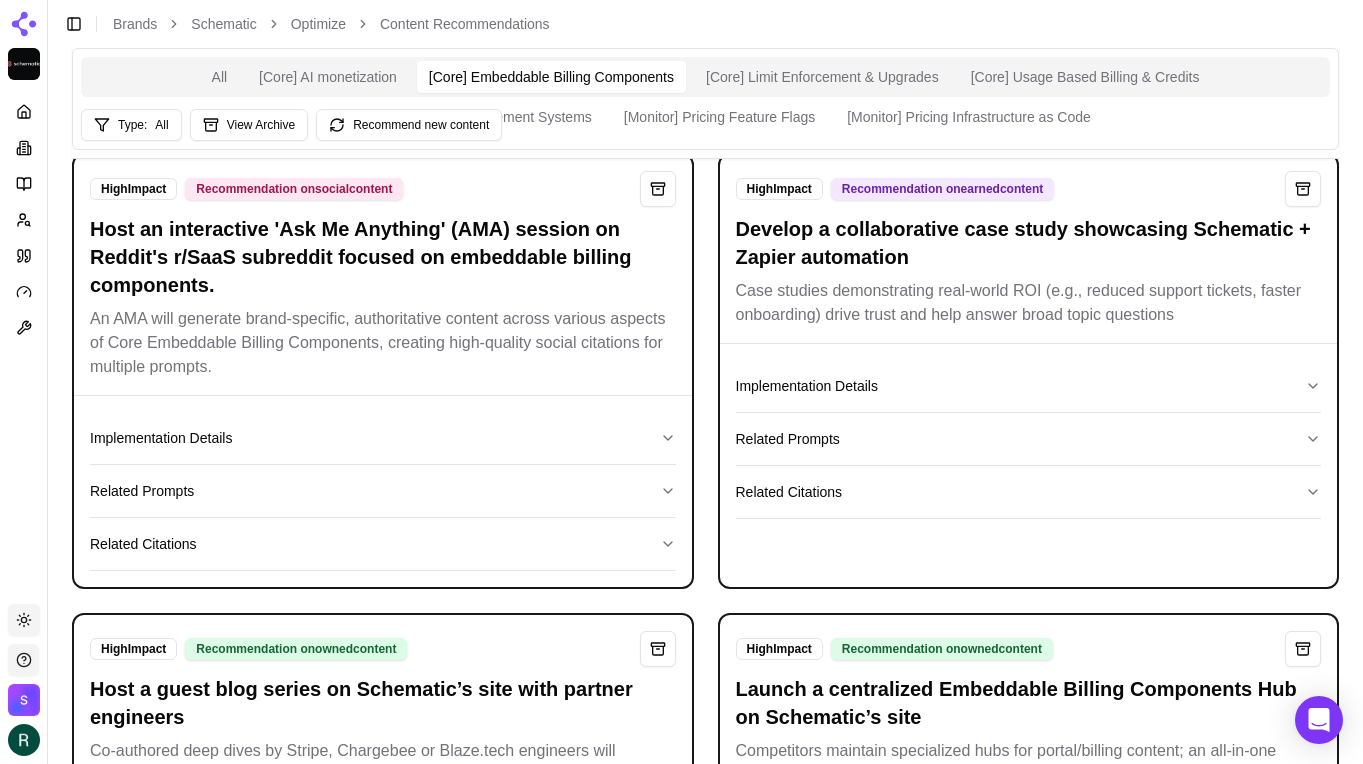 scroll, scrollTop: 24, scrollLeft: 0, axis: vertical 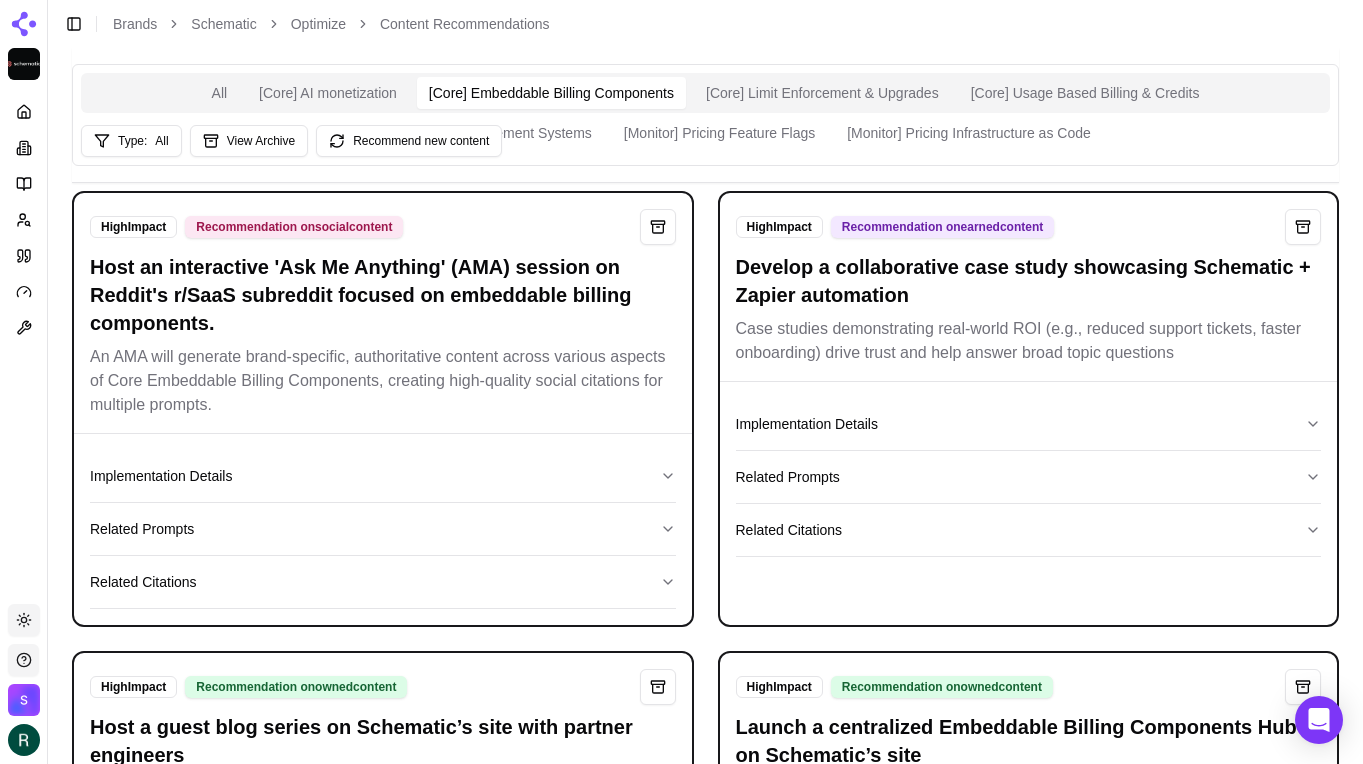 click on "All" at bounding box center [220, 93] 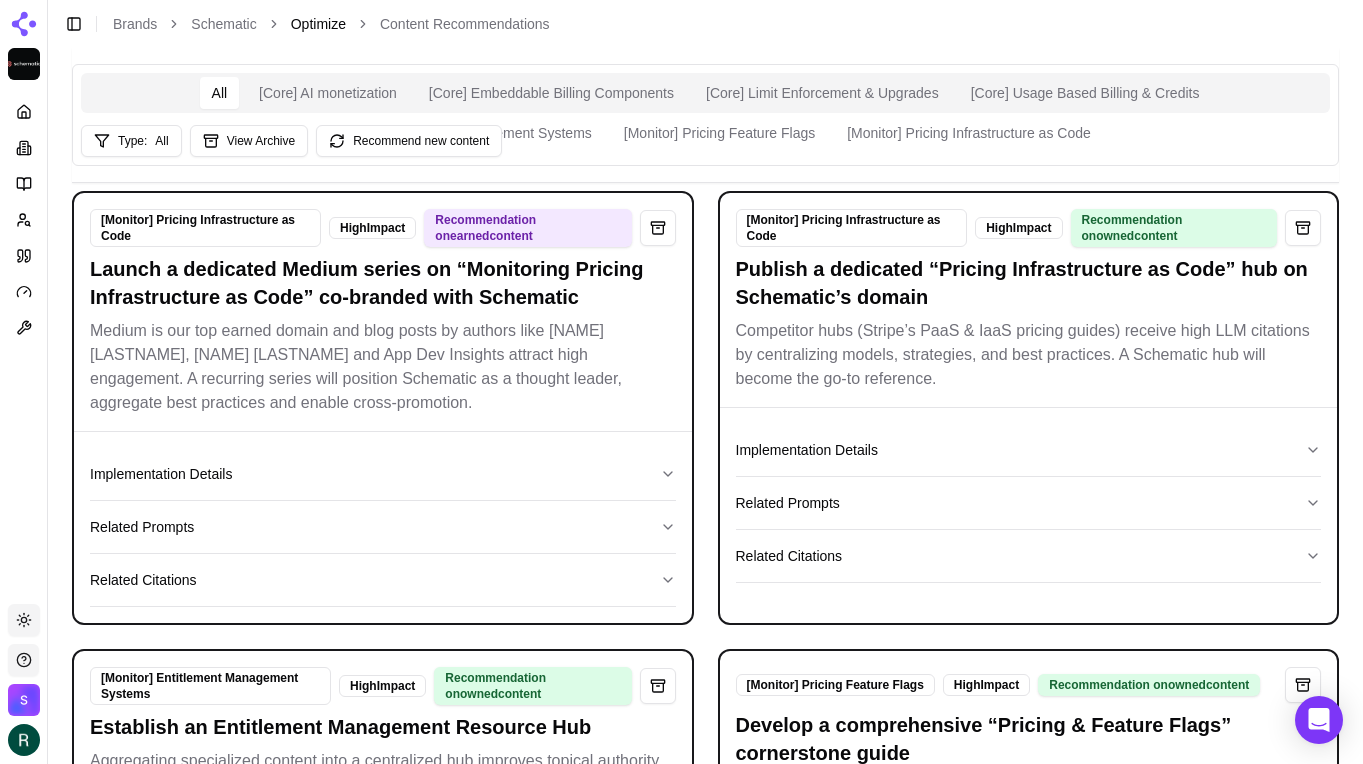 click on "Optimize" at bounding box center [318, 24] 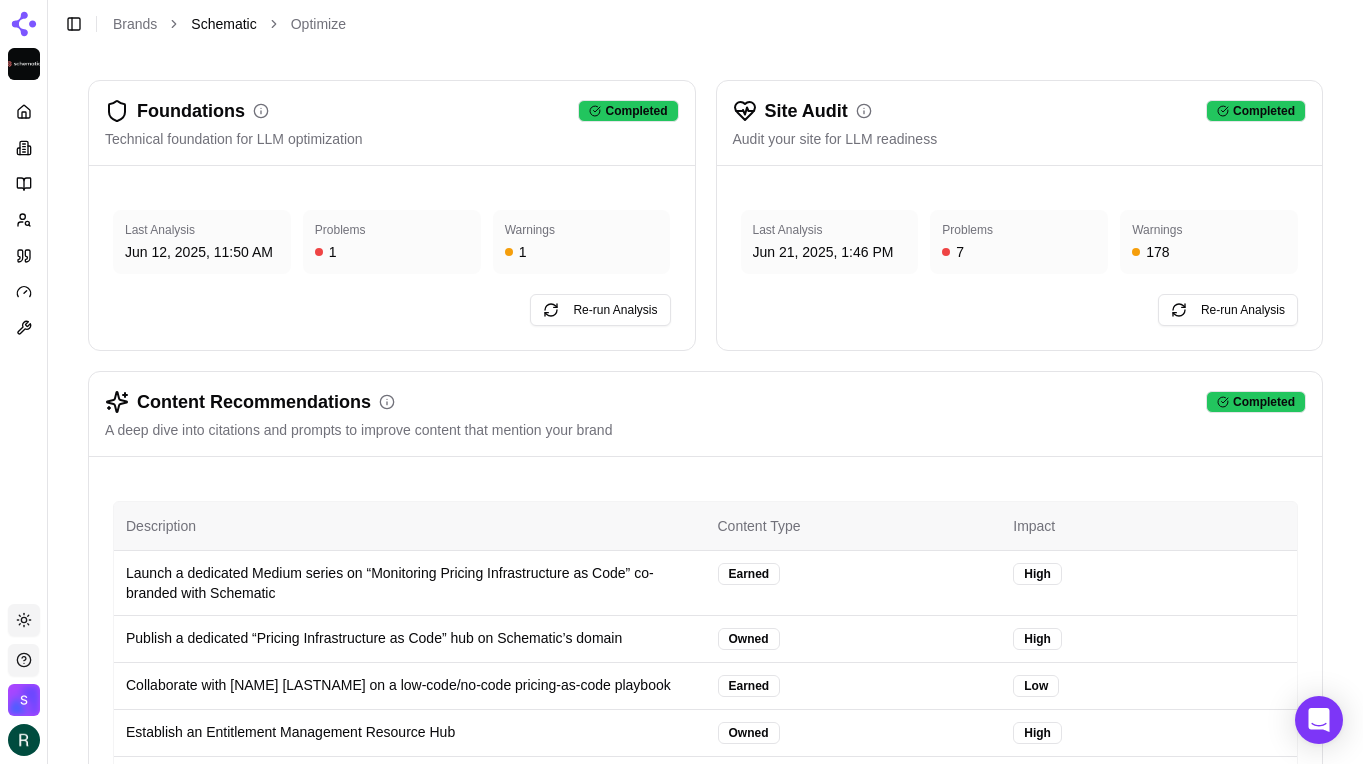 click on "Schematic" at bounding box center (223, 24) 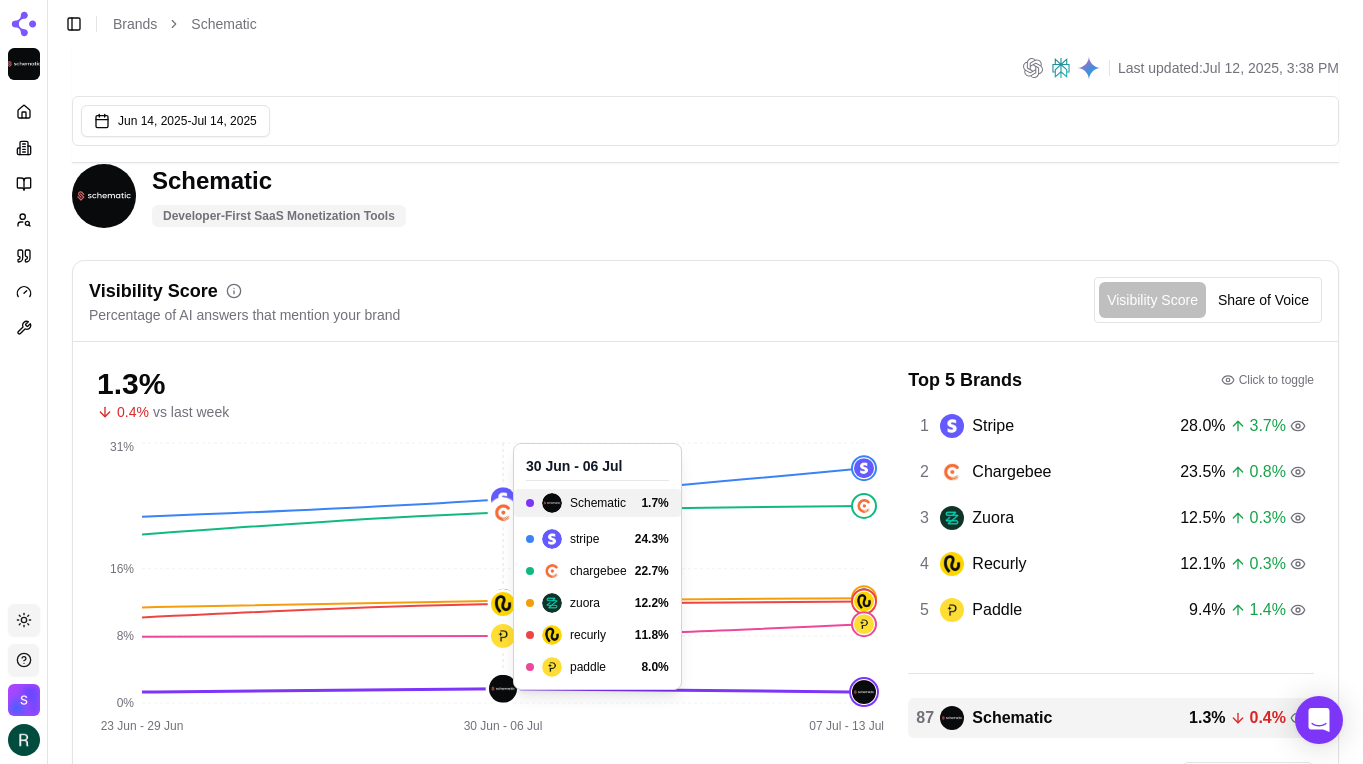scroll, scrollTop: 198, scrollLeft: 0, axis: vertical 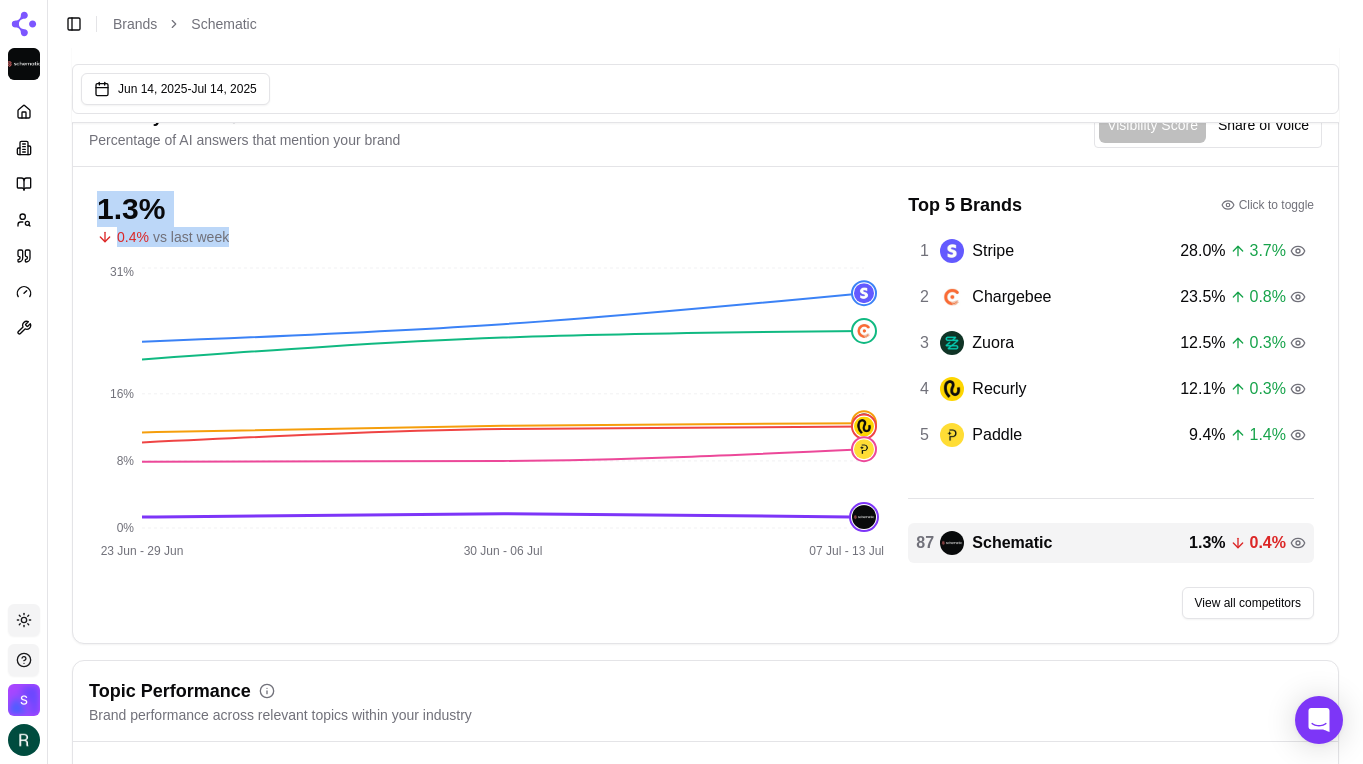 drag, startPoint x: 98, startPoint y: 211, endPoint x: 254, endPoint y: 237, distance: 158.15182 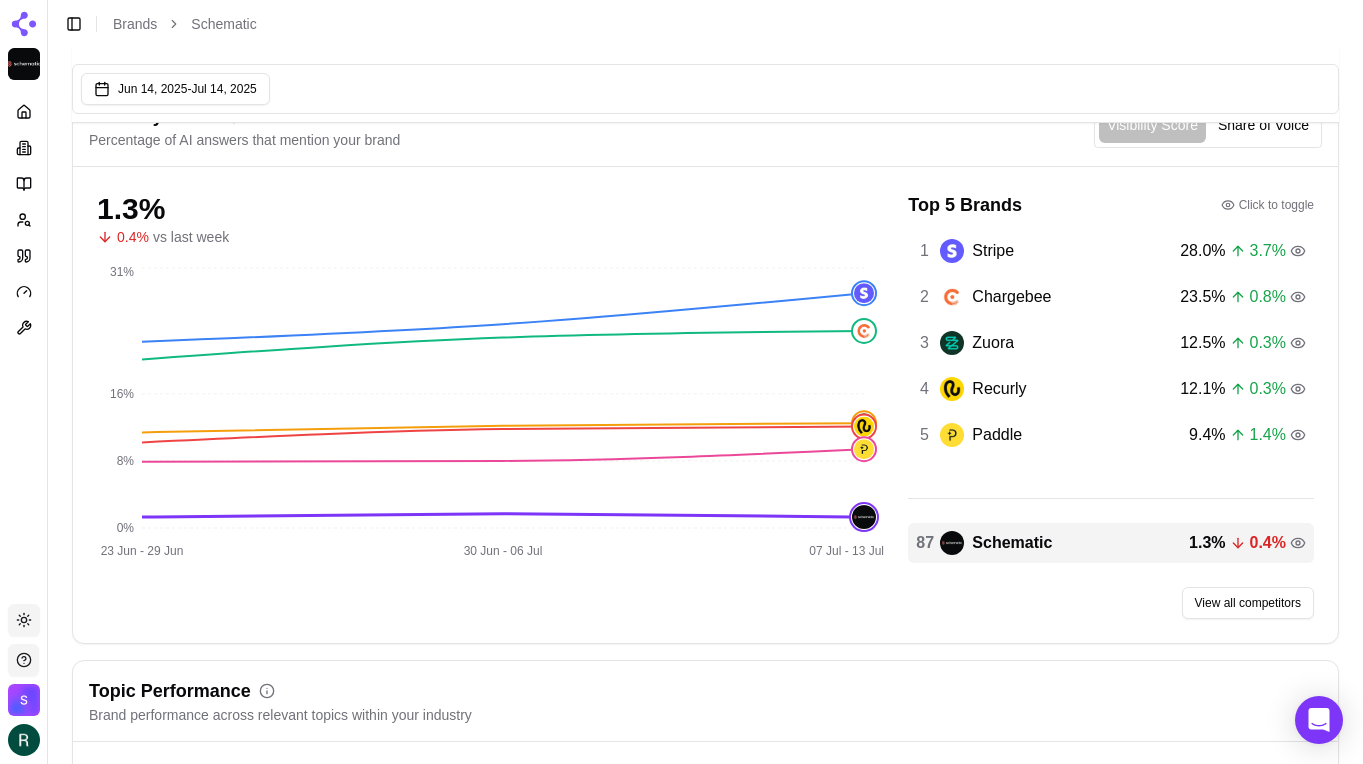 click on "1.3 %" at bounding box center (490, 209) 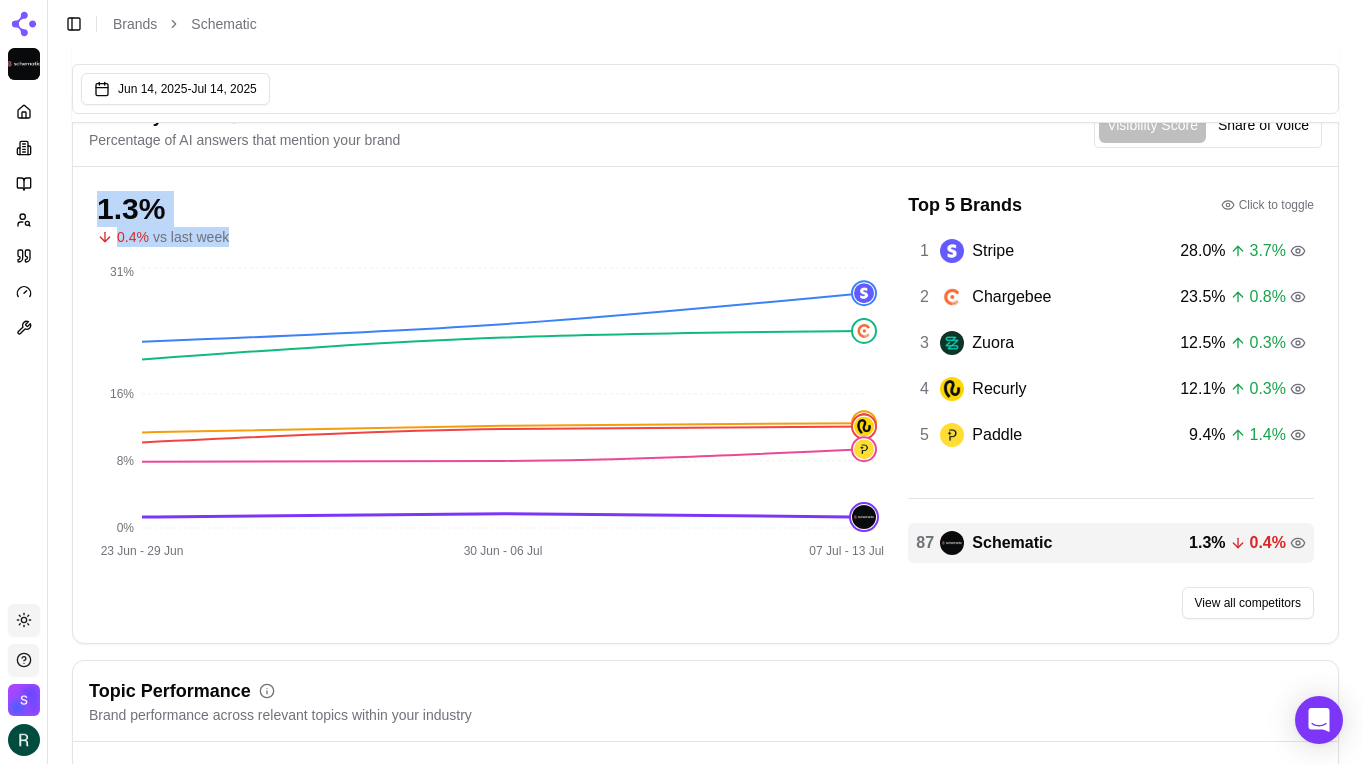 drag, startPoint x: 99, startPoint y: 200, endPoint x: 230, endPoint y: 233, distance: 135.09256 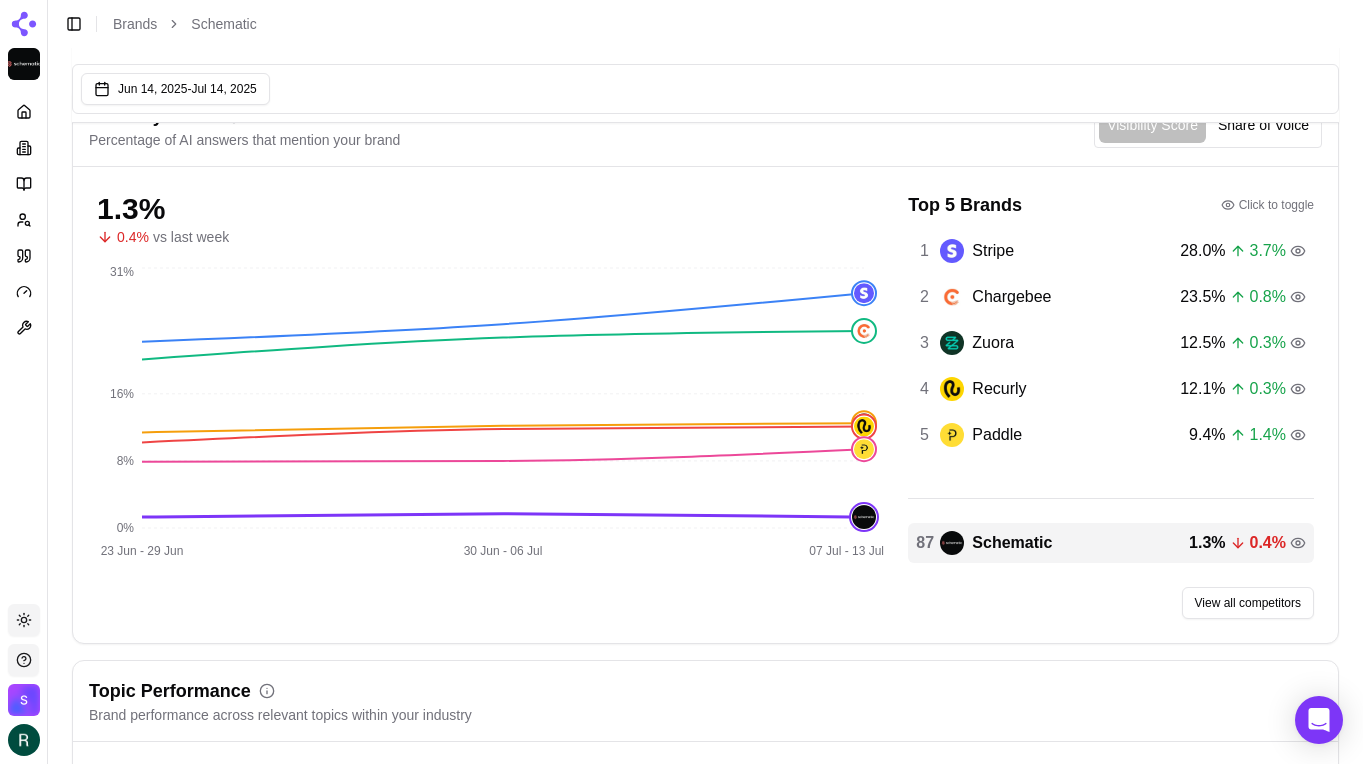 click on "1.3 %" at bounding box center [490, 209] 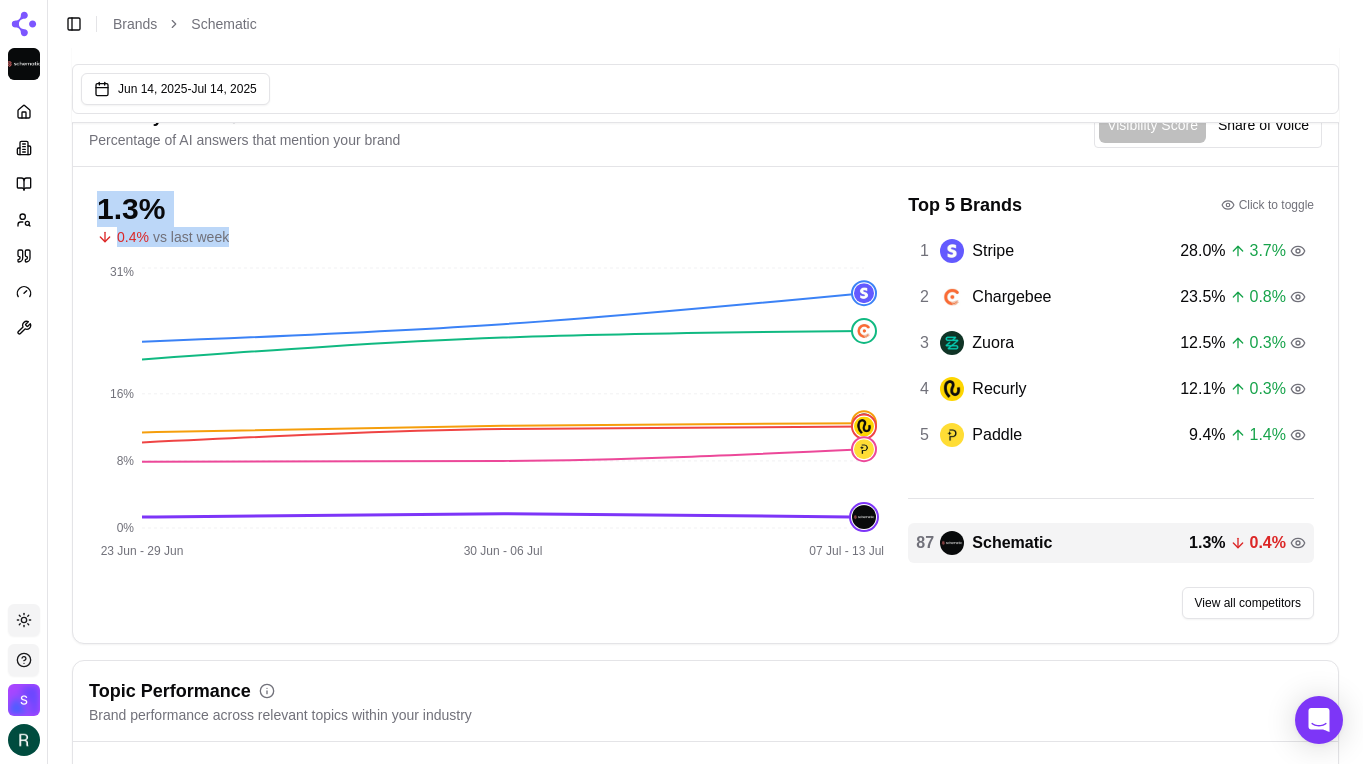 drag, startPoint x: 103, startPoint y: 200, endPoint x: 256, endPoint y: 241, distance: 158.39824 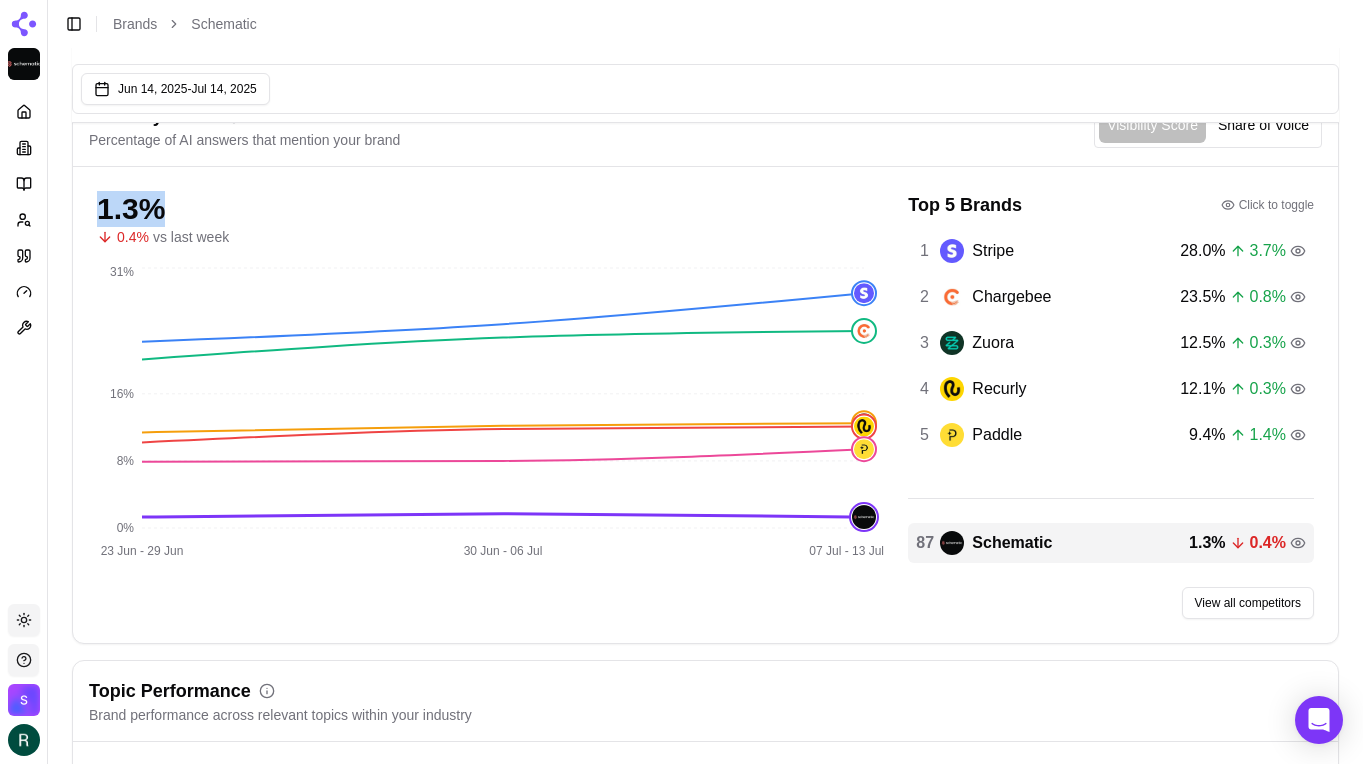 drag, startPoint x: 104, startPoint y: 207, endPoint x: 243, endPoint y: 220, distance: 139.60658 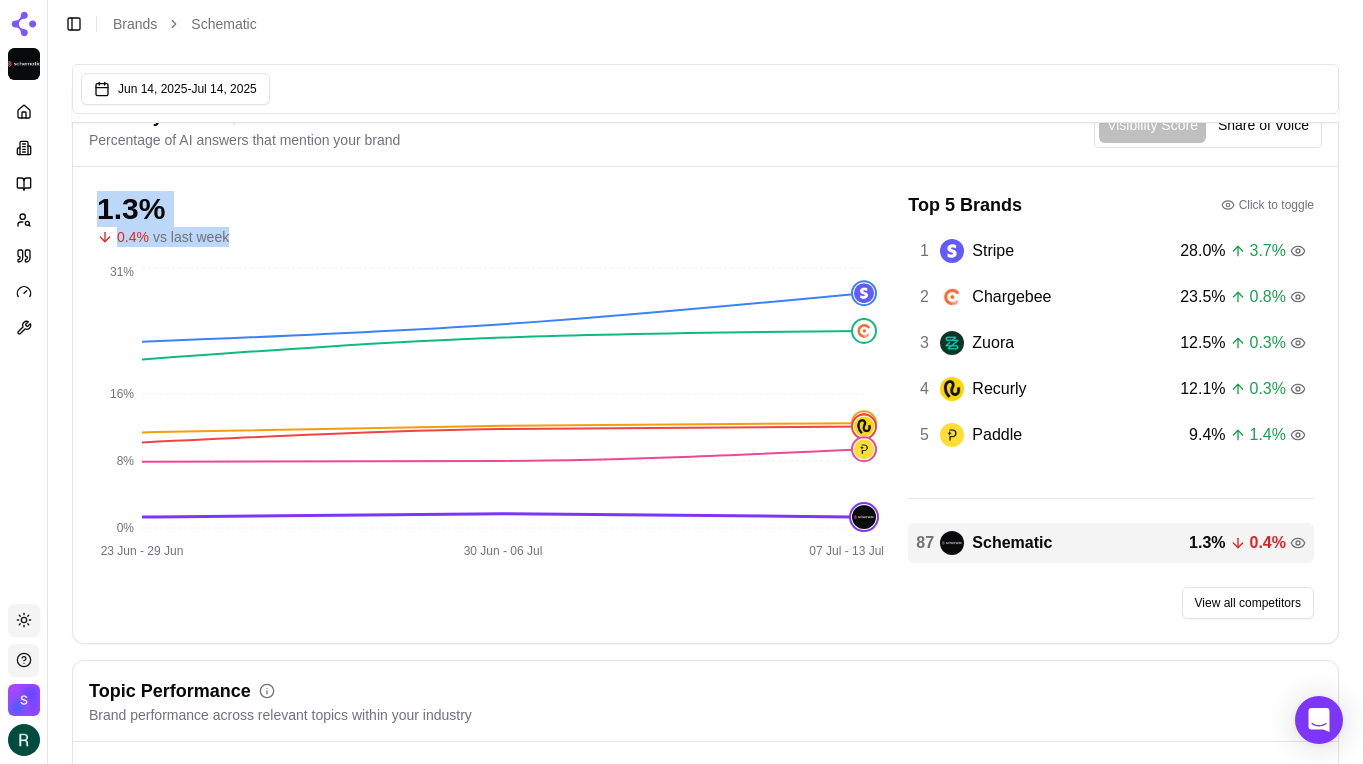 drag, startPoint x: 97, startPoint y: 210, endPoint x: 238, endPoint y: 239, distance: 143.95139 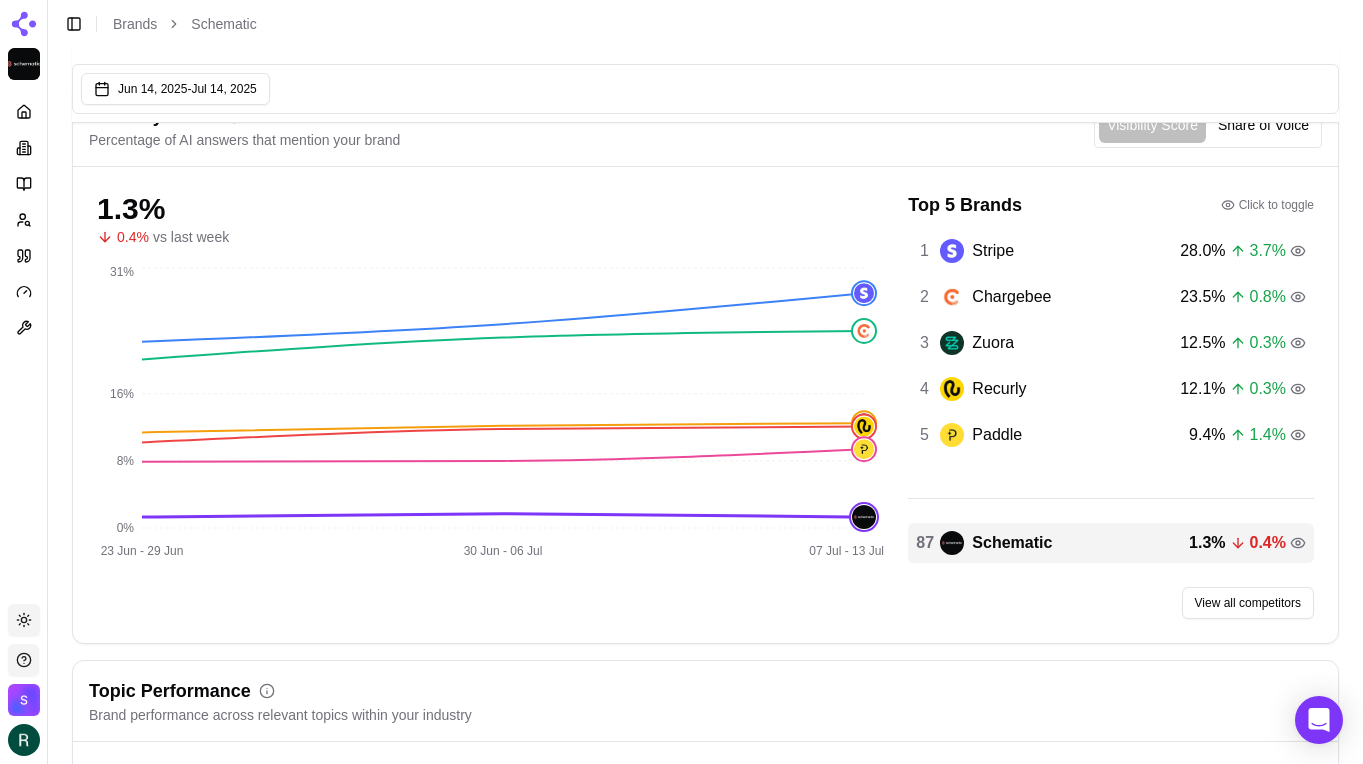 click on "0.4 % vs last week" at bounding box center (490, 237) 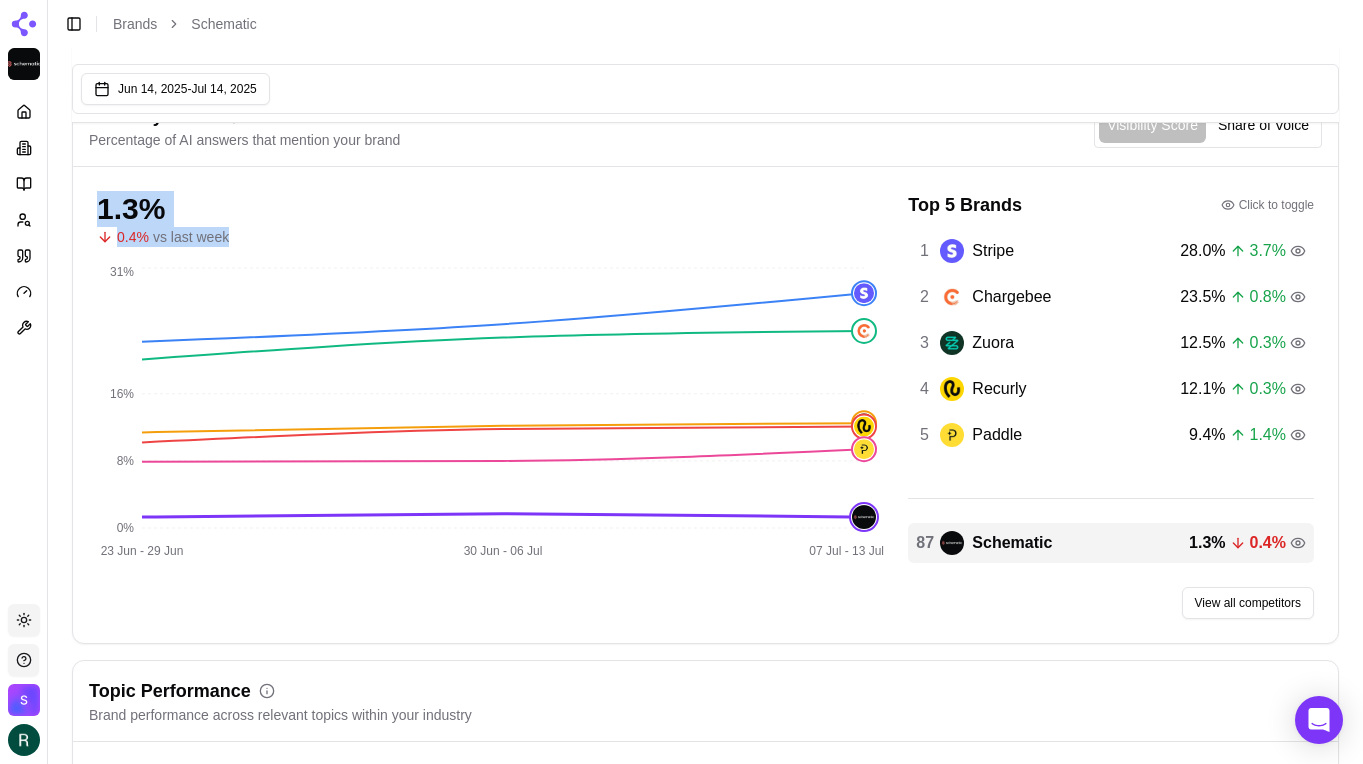 drag, startPoint x: 235, startPoint y: 242, endPoint x: 108, endPoint y: 208, distance: 131.47243 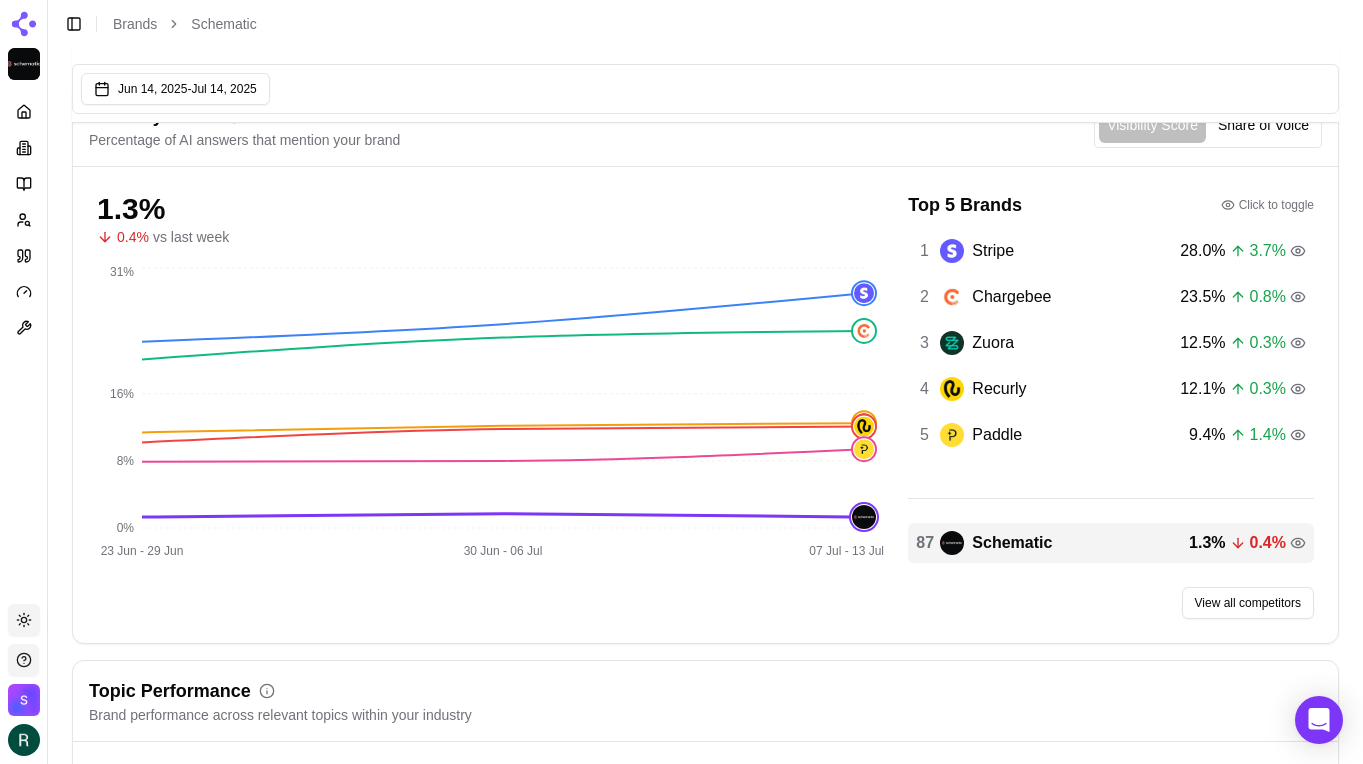 click on "1.3 % 0.4 % vs last week   23 Jun - 29 Jun 30 Jun - 06 Jul 07 Jul - 13 Jul 0% 8% 16% 31% Top 5 Brands Click to toggle 1 Stripe 28.0 % 3.7 % 2 Chargebee 23.5 % 0.8 % 3 Zuora 12.5 % 0.3 % 4 Recurly 12.1 % 0.3 % 5 Paddle 9.4 % 1.4 % 87 Schematic 1.3 % 0.4 % View all competitors" at bounding box center [705, 405] 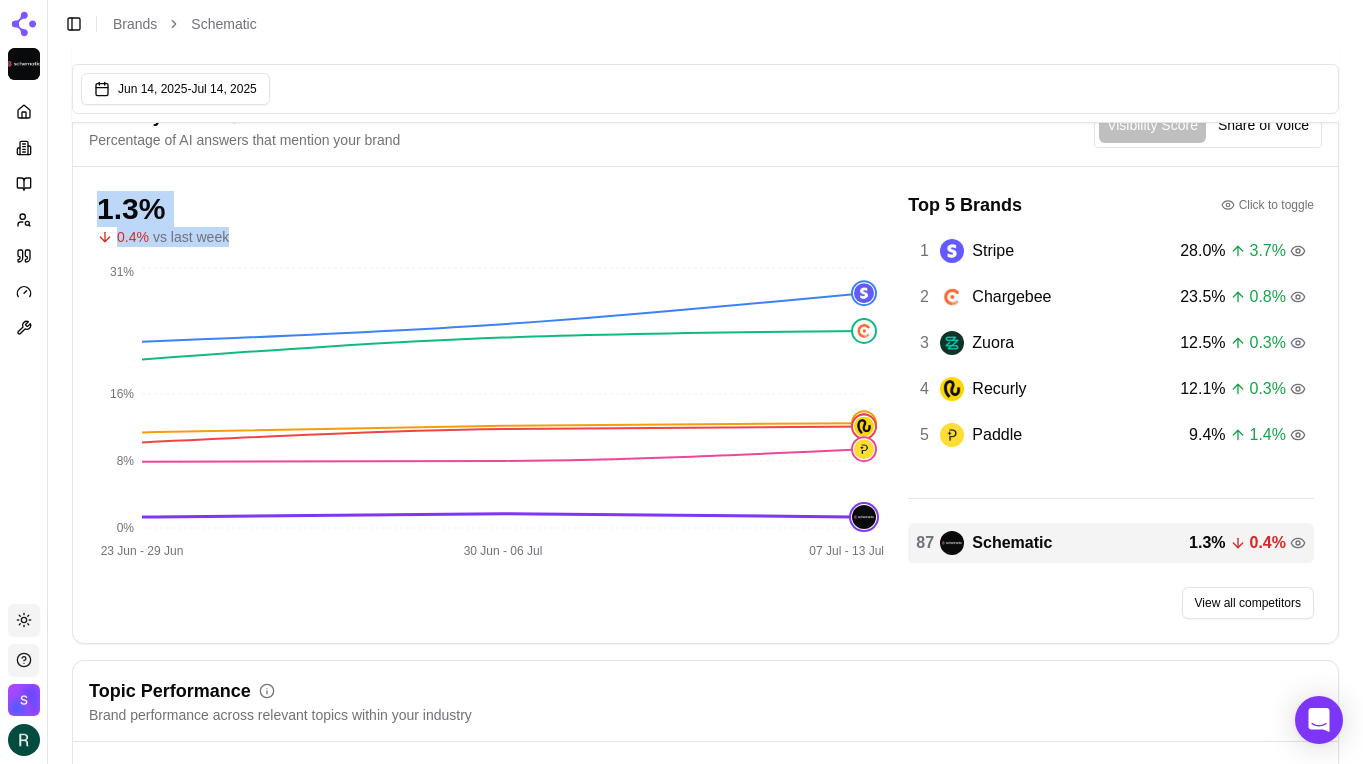 drag, startPoint x: 92, startPoint y: 206, endPoint x: 233, endPoint y: 239, distance: 144.81023 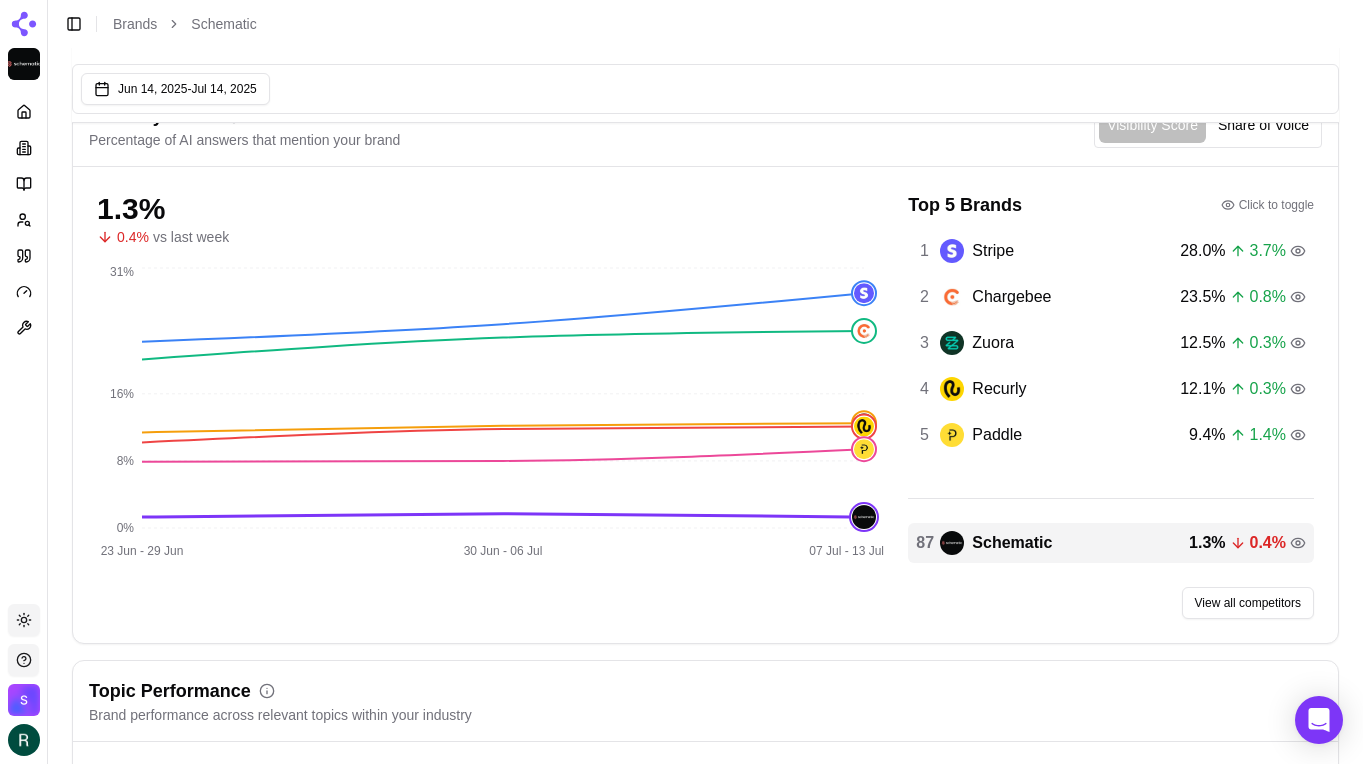click on "1.3 % 0.4 % vs last week   23 Jun - 29 Jun 30 Jun - 06 Jul 07 Jul - 13 Jul 0% 8% 16% 31% Top 5 Brands Click to toggle 1 Stripe 28.0 % 3.7 % 2 Chargebee 23.5 % 0.8 % 3 Zuora 12.5 % 0.3 % 4 Recurly 12.1 % 0.3 % 5 Paddle 9.4 % 1.4 % 87 Schematic 1.3 % 0.4 % View all competitors" at bounding box center [705, 405] 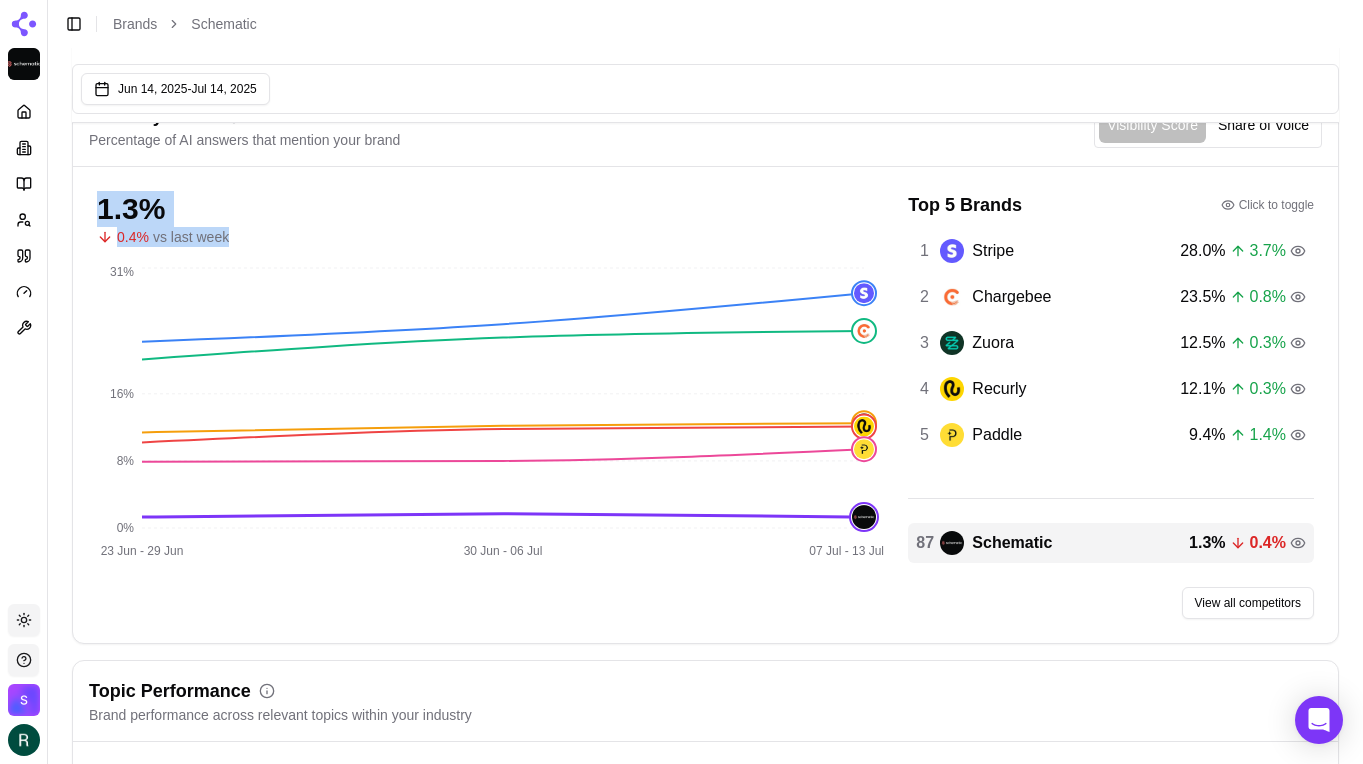 drag, startPoint x: 93, startPoint y: 211, endPoint x: 226, endPoint y: 244, distance: 137.03284 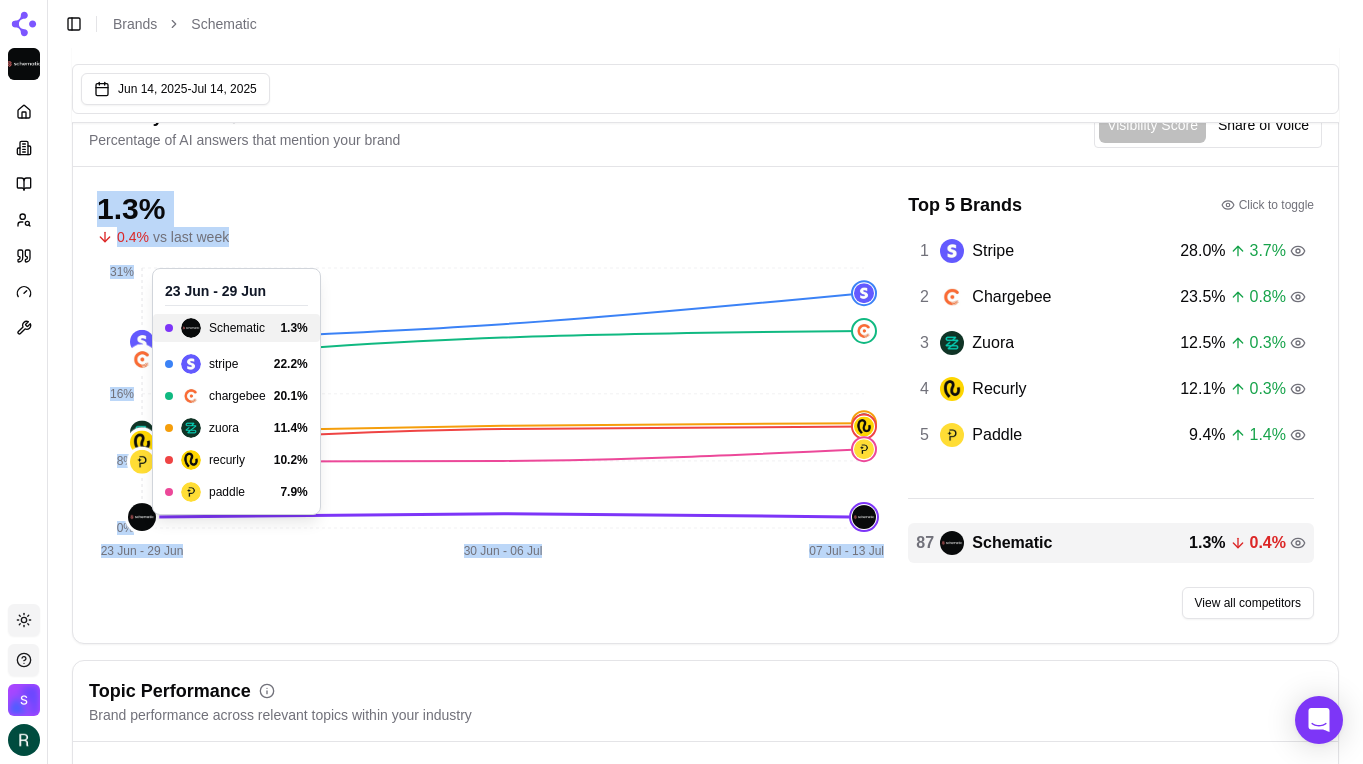 drag, startPoint x: 84, startPoint y: 204, endPoint x: 305, endPoint y: 277, distance: 232.74449 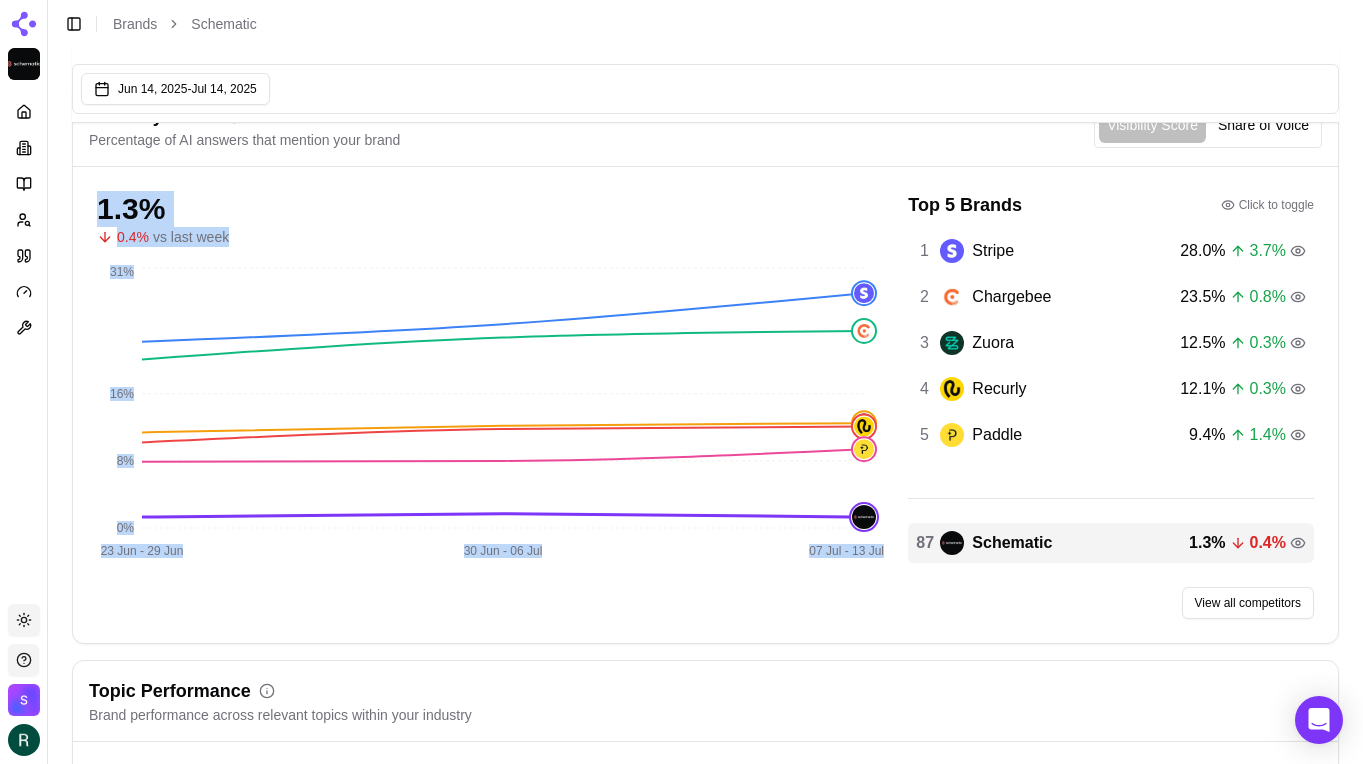 click on "0.4 % vs last week" at bounding box center (490, 237) 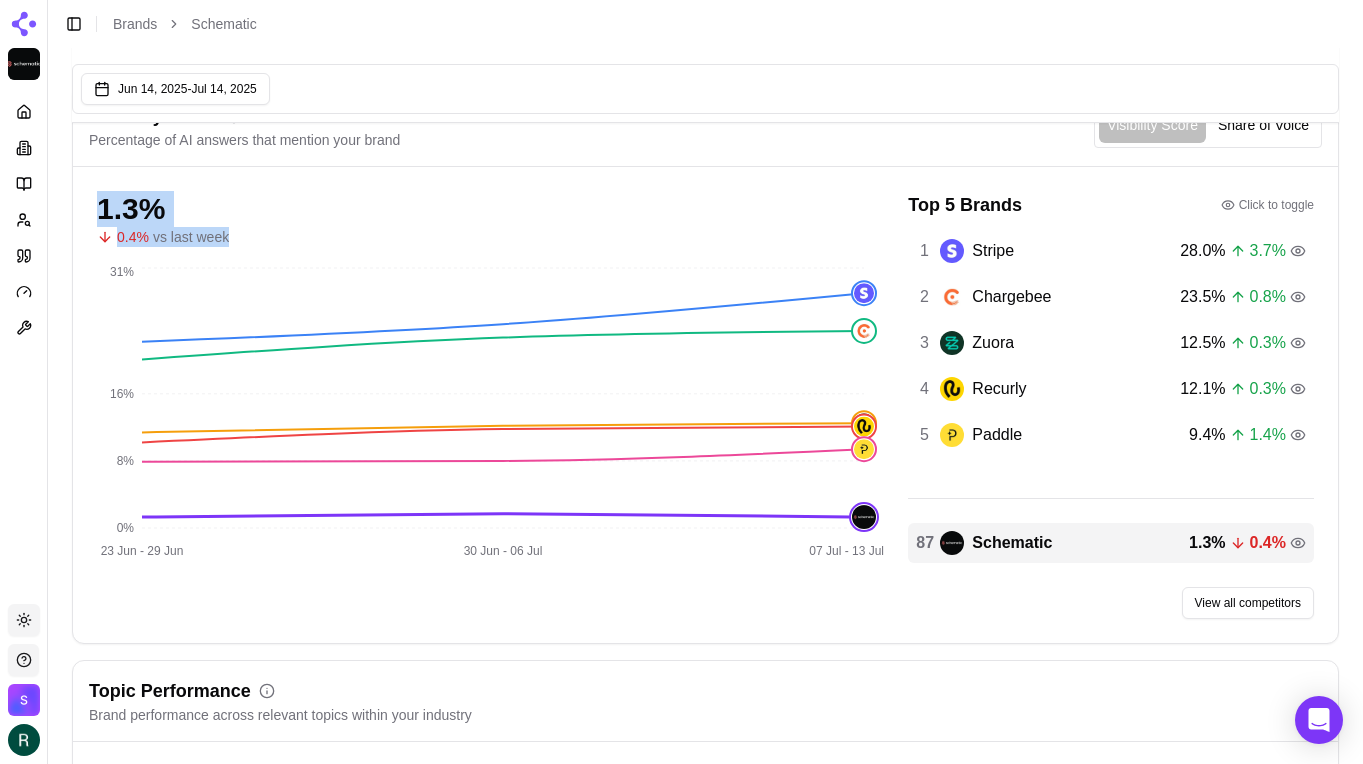 drag, startPoint x: 253, startPoint y: 239, endPoint x: 76, endPoint y: 207, distance: 179.8694 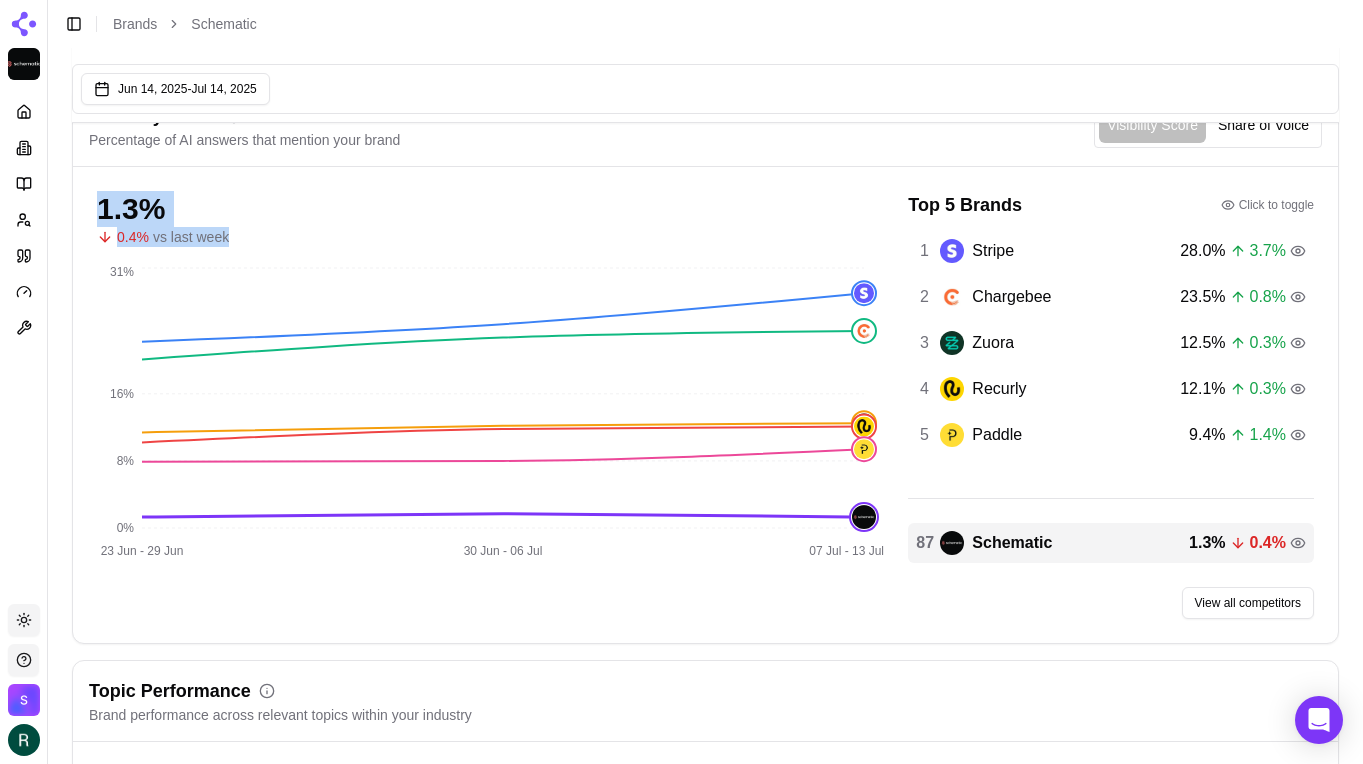 drag, startPoint x: 263, startPoint y: 236, endPoint x: 108, endPoint y: 213, distance: 156.69716 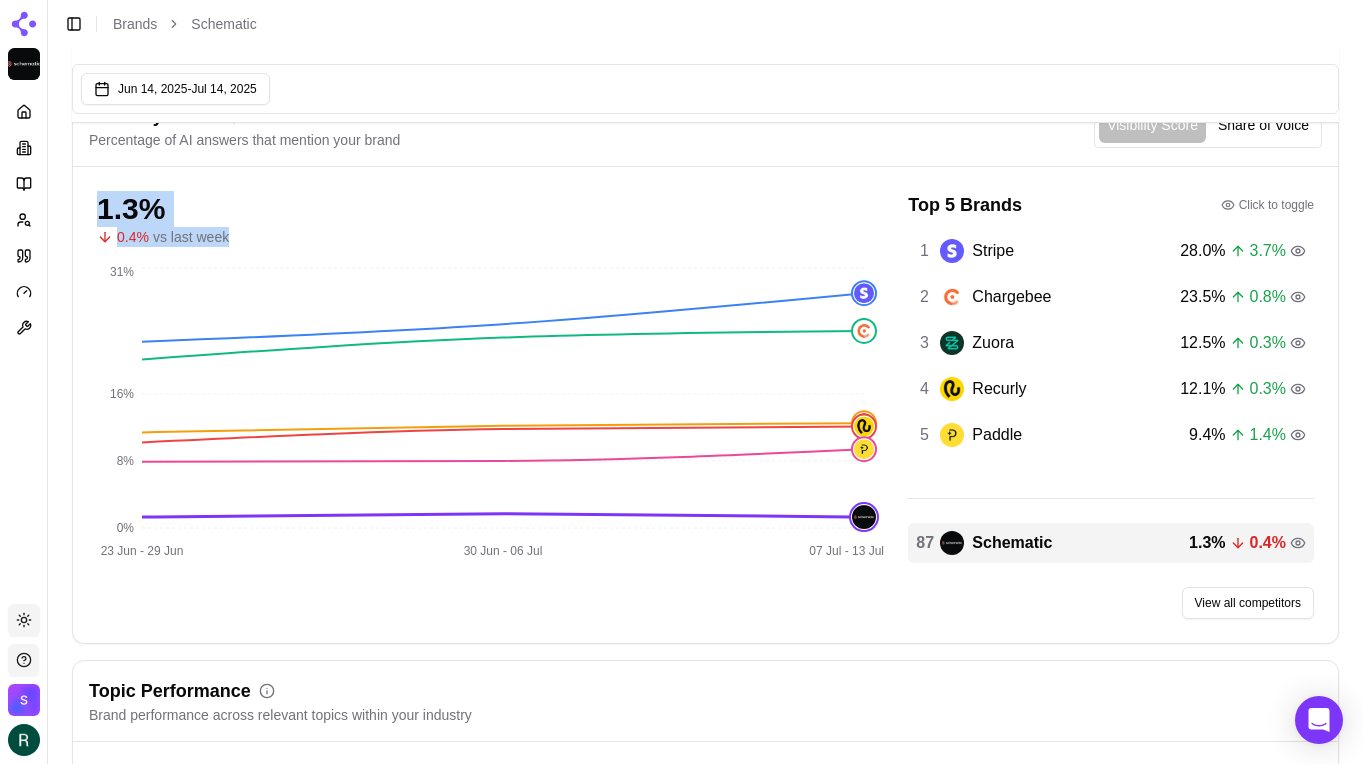 drag, startPoint x: 99, startPoint y: 198, endPoint x: 245, endPoint y: 235, distance: 150.6154 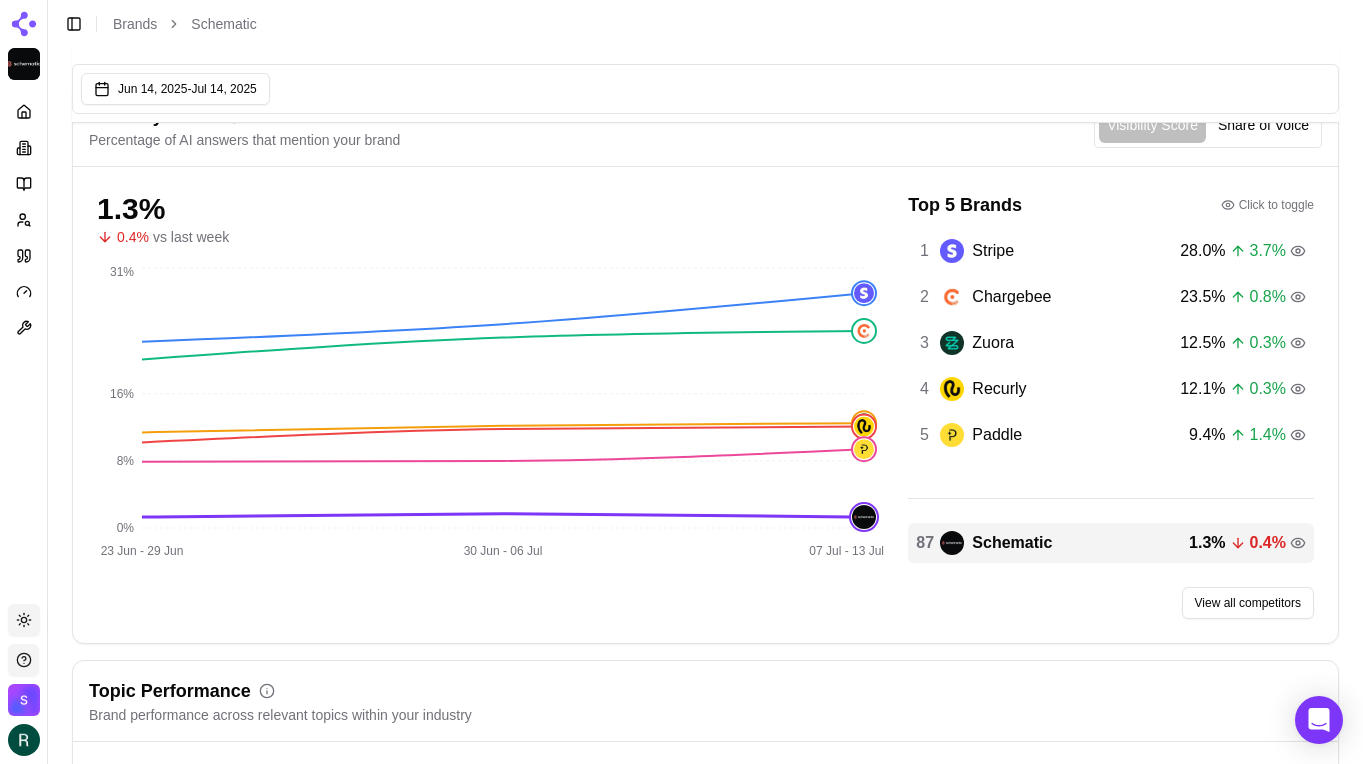 click on "0.4 % vs last week" at bounding box center [490, 237] 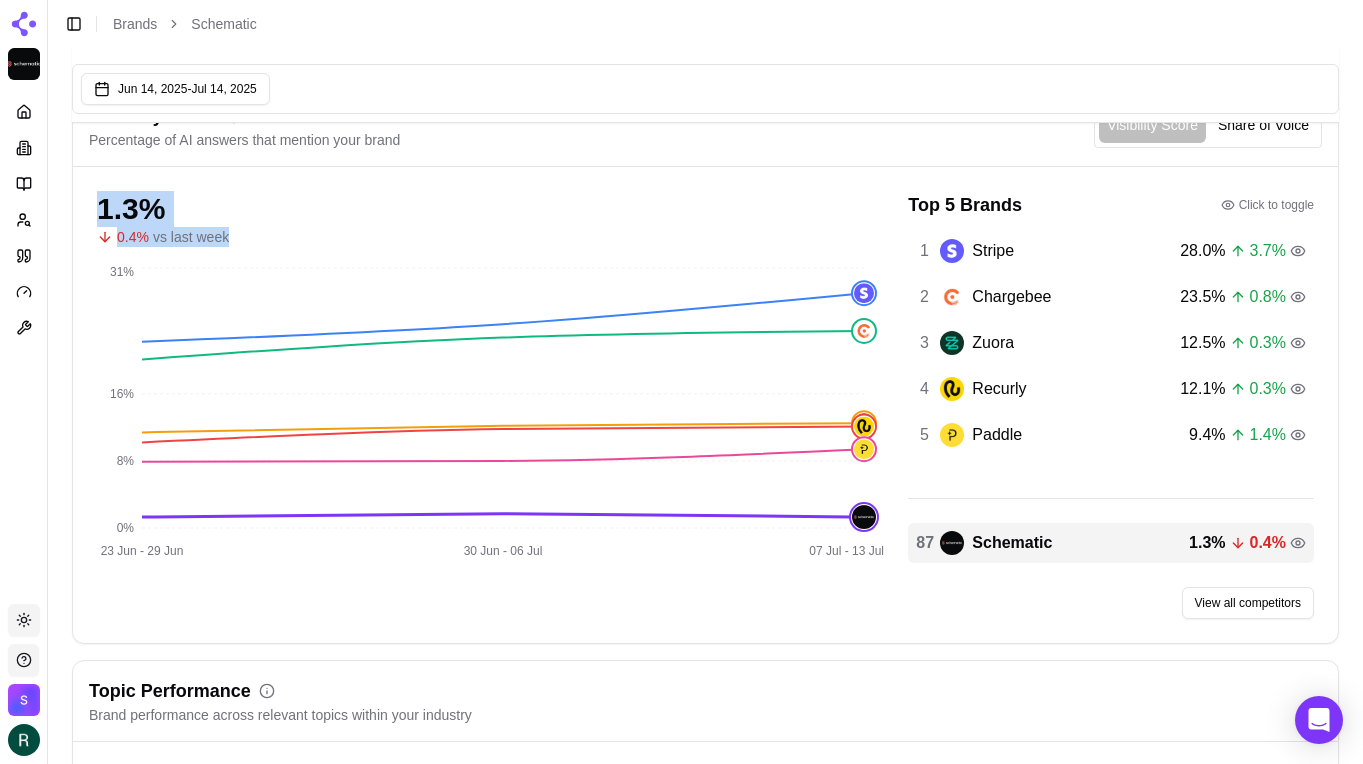 drag, startPoint x: 264, startPoint y: 233, endPoint x: 96, endPoint y: 204, distance: 170.4846 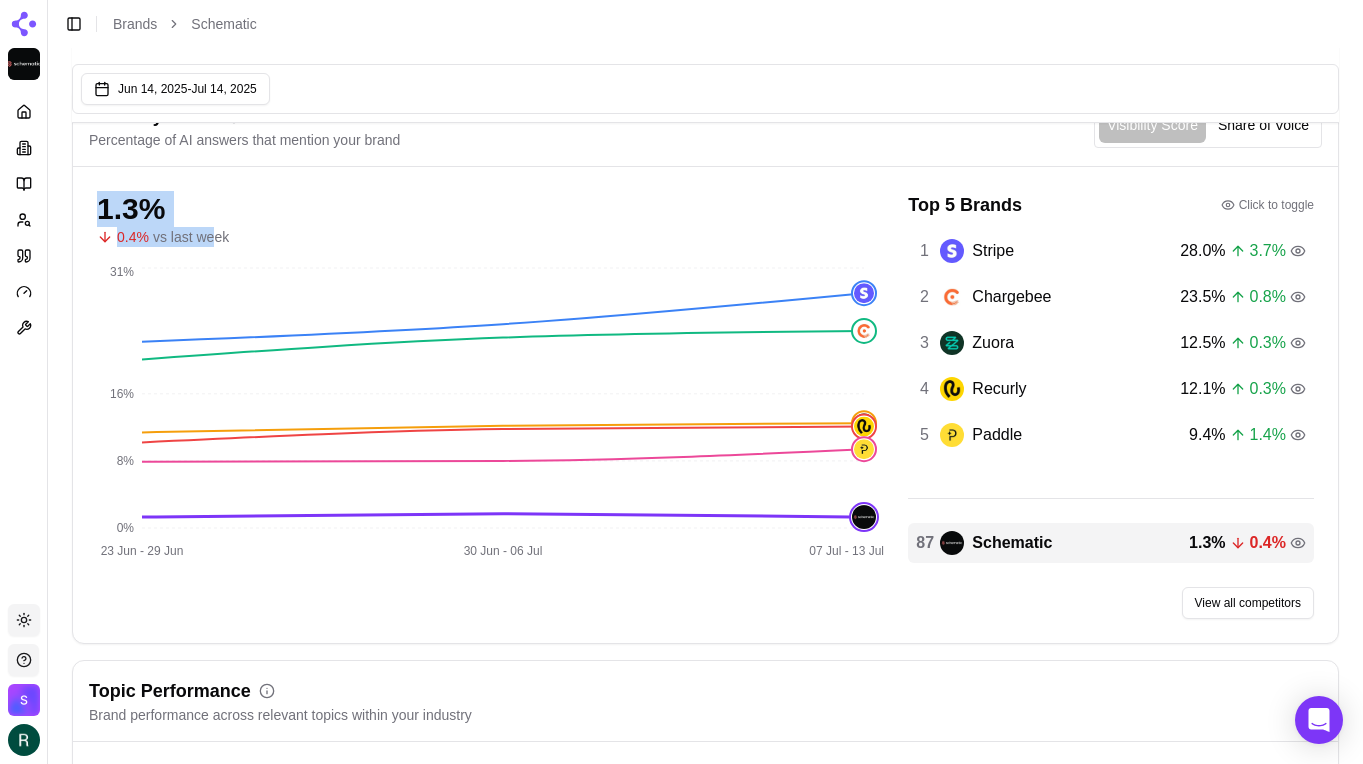 drag, startPoint x: 97, startPoint y: 210, endPoint x: 217, endPoint y: 228, distance: 121.34249 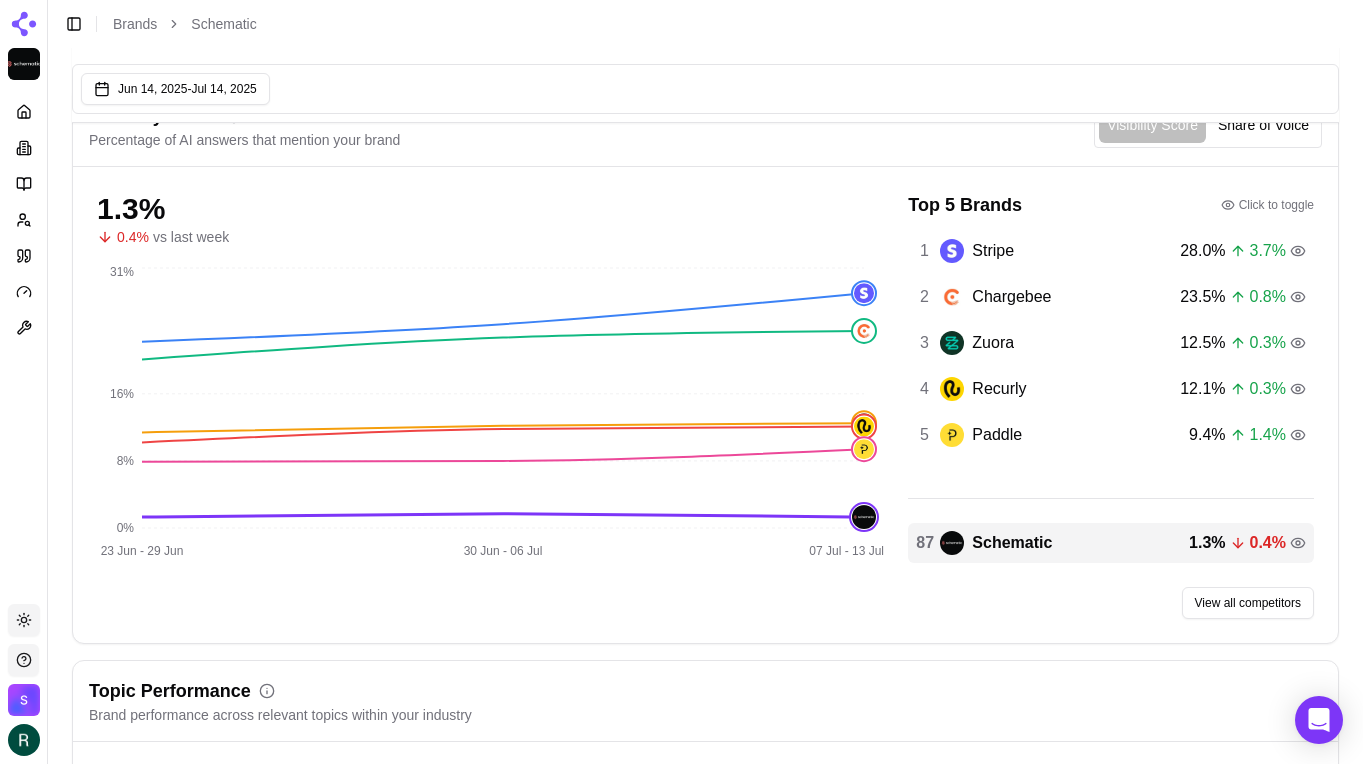 click on "0.4 % vs last week" at bounding box center (490, 237) 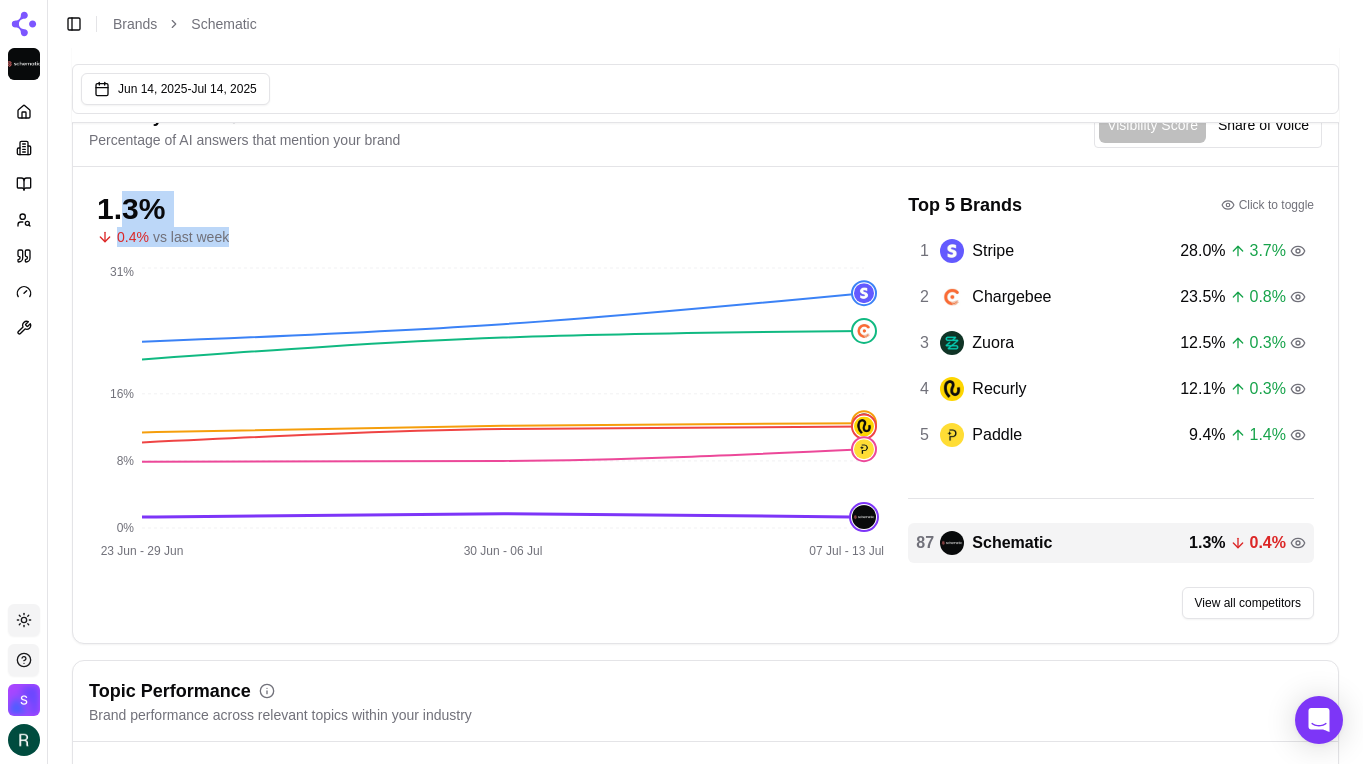 drag, startPoint x: 228, startPoint y: 230, endPoint x: 118, endPoint y: 201, distance: 113.758514 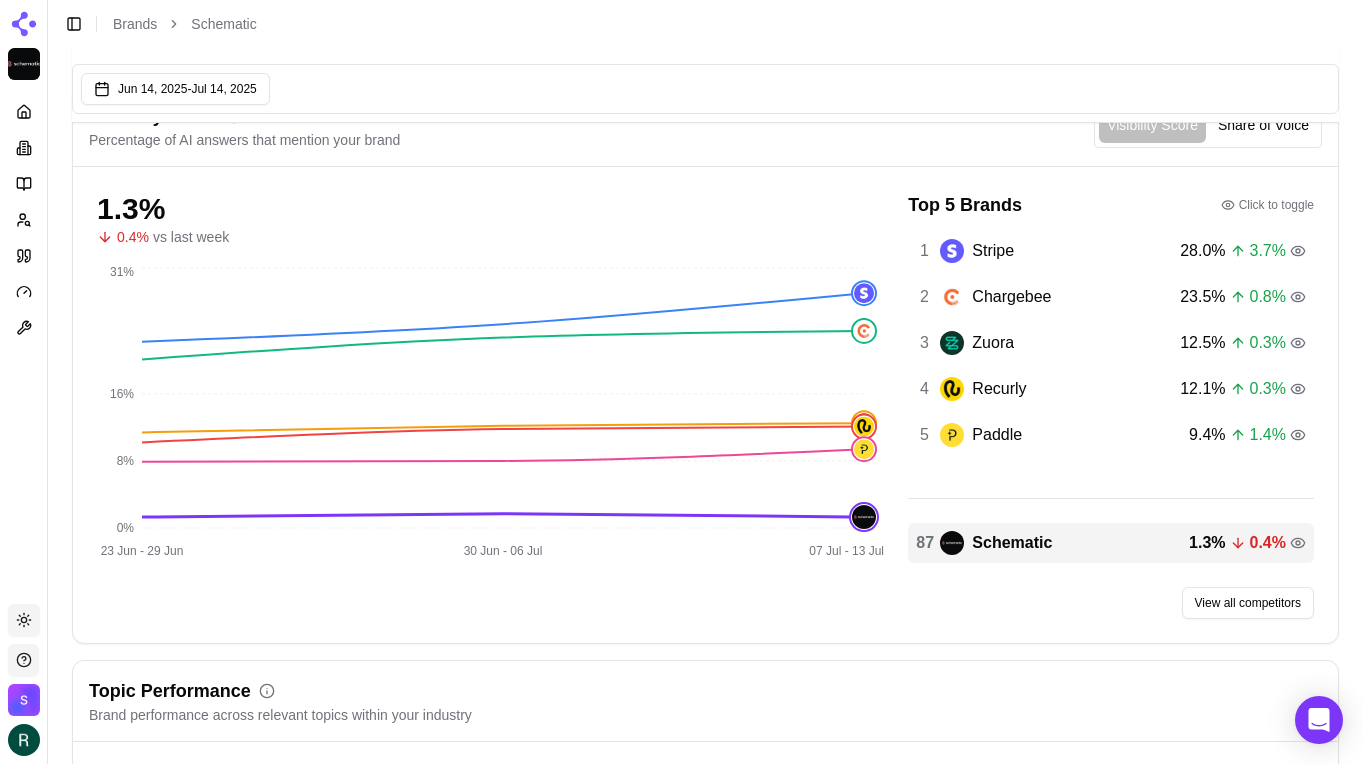 click on "1.3 %" at bounding box center (490, 209) 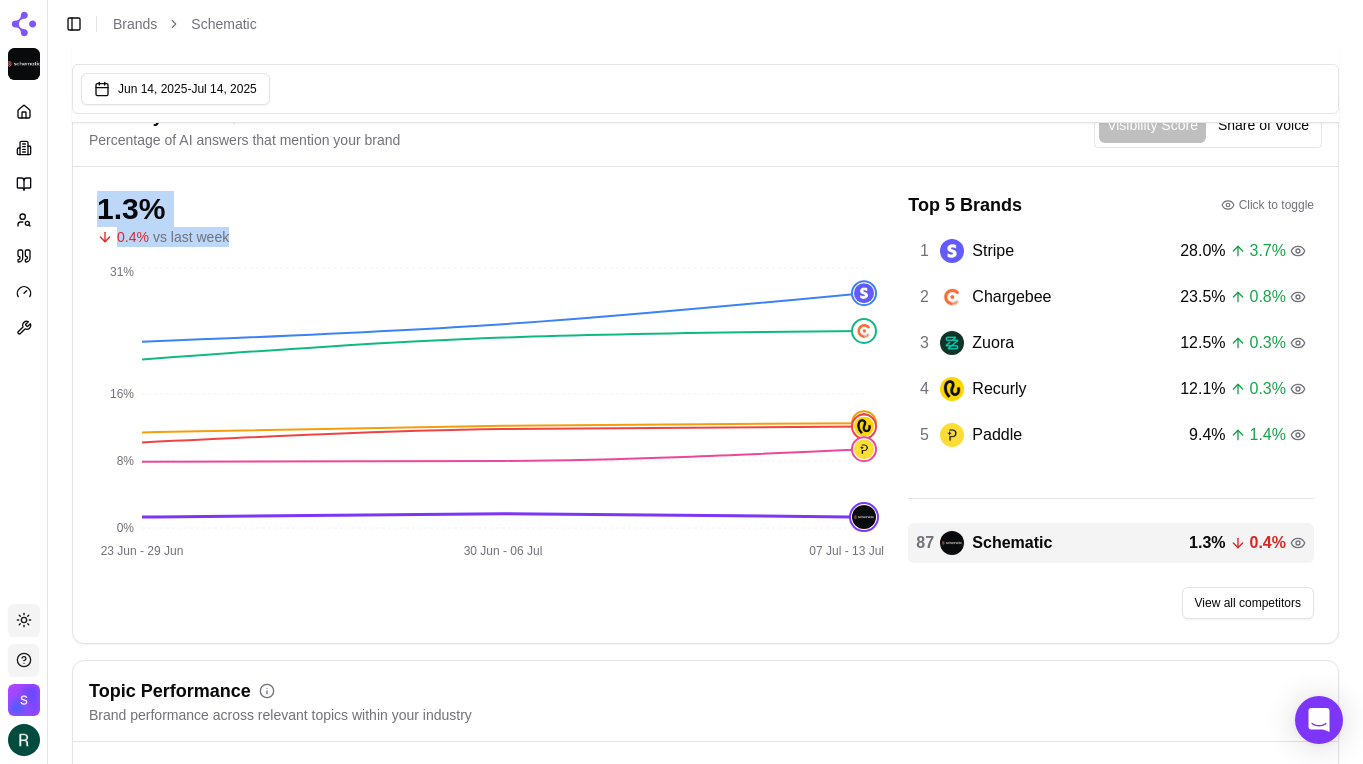 drag, startPoint x: 98, startPoint y: 207, endPoint x: 233, endPoint y: 242, distance: 139.46326 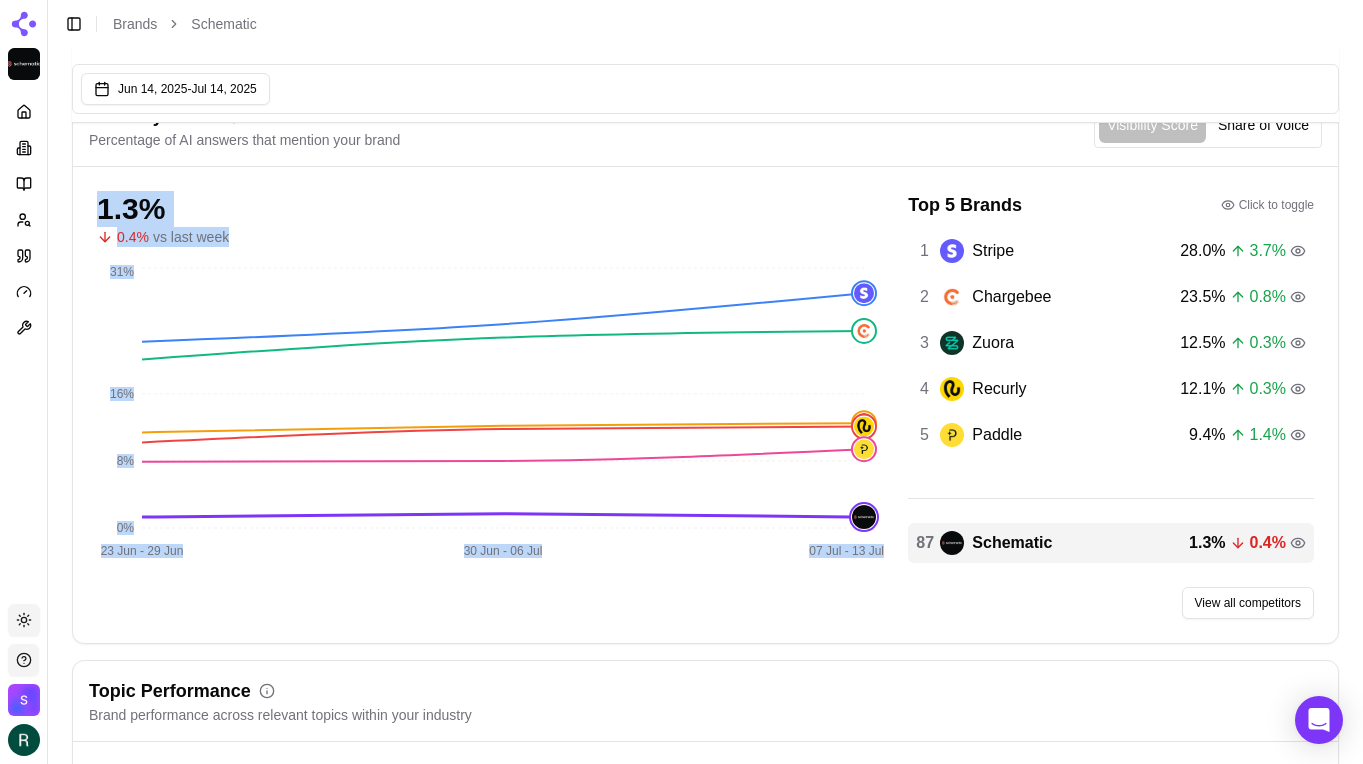 drag, startPoint x: 110, startPoint y: 208, endPoint x: 256, endPoint y: 261, distance: 155.32225 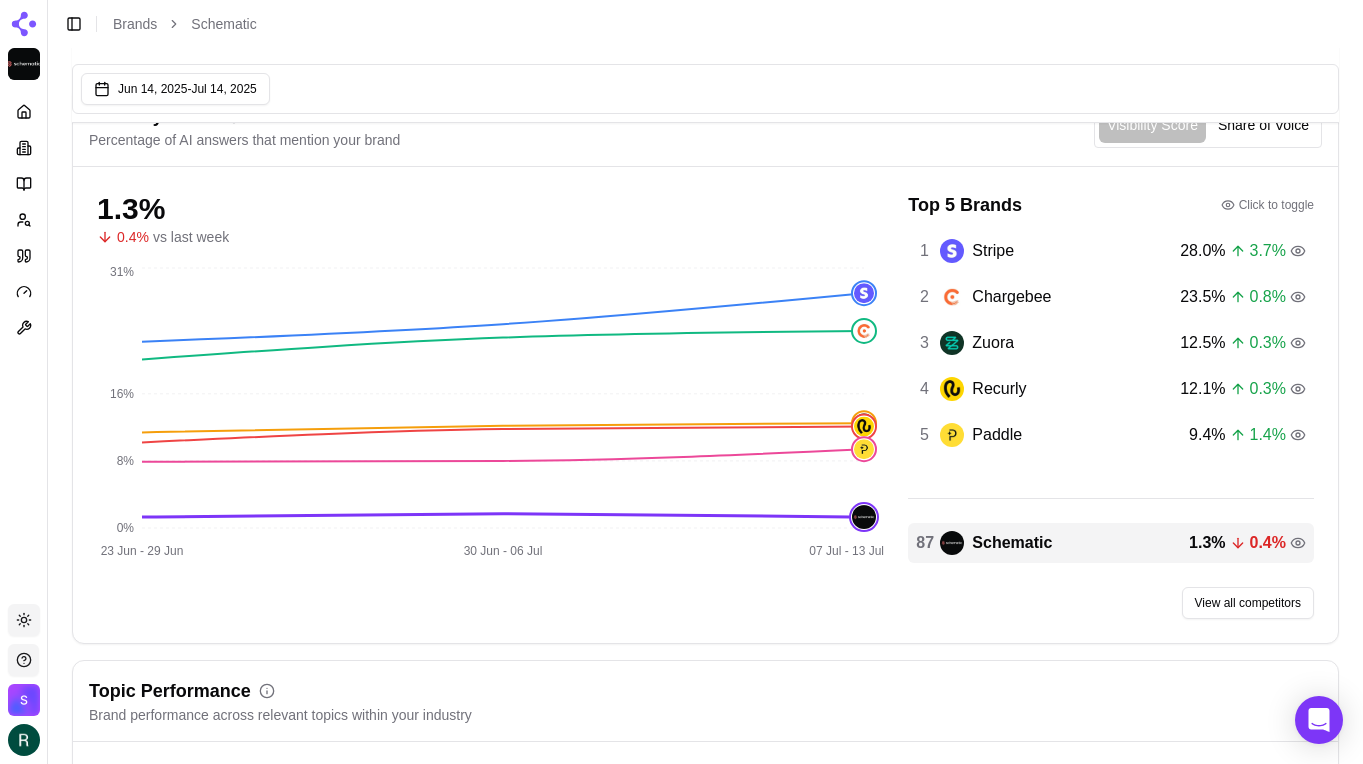 click on "0.4 % vs last week" at bounding box center (490, 237) 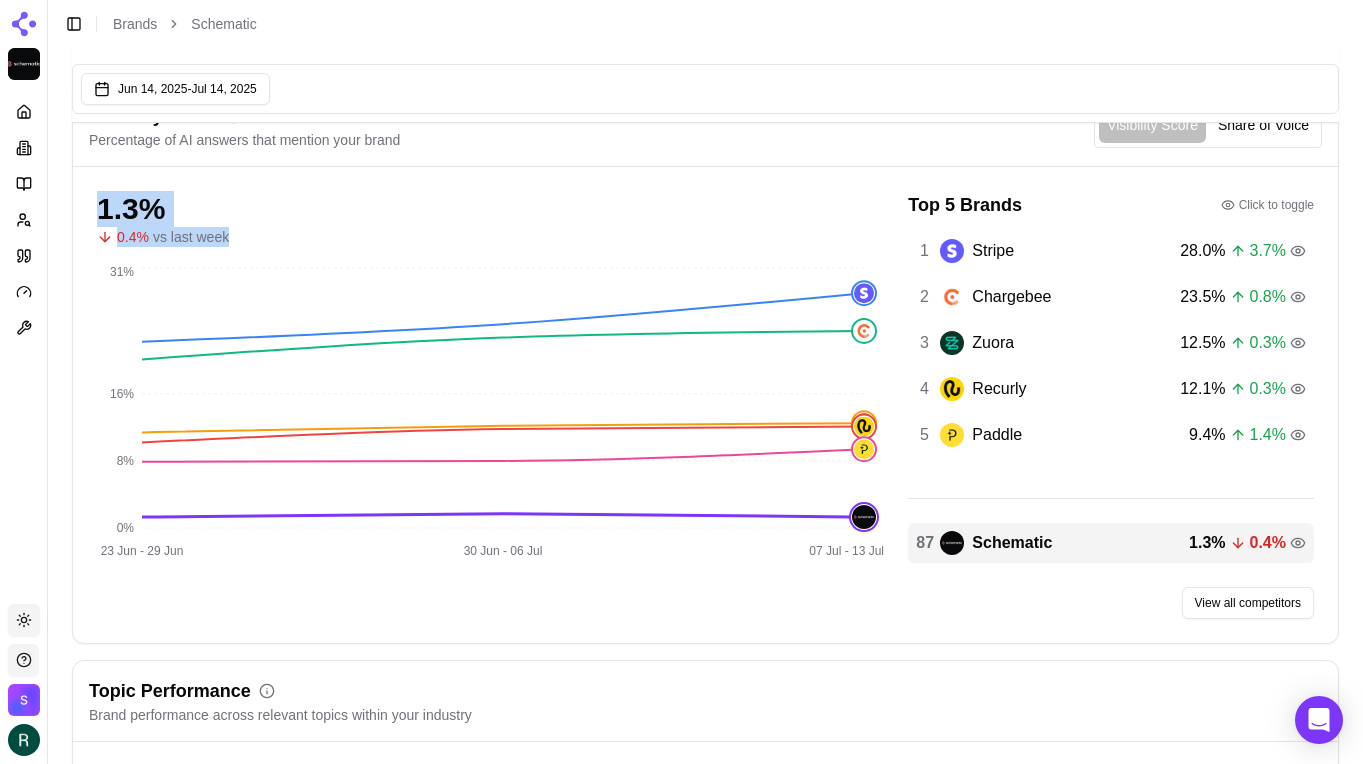 drag, startPoint x: 244, startPoint y: 230, endPoint x: 73, endPoint y: 214, distance: 171.7469 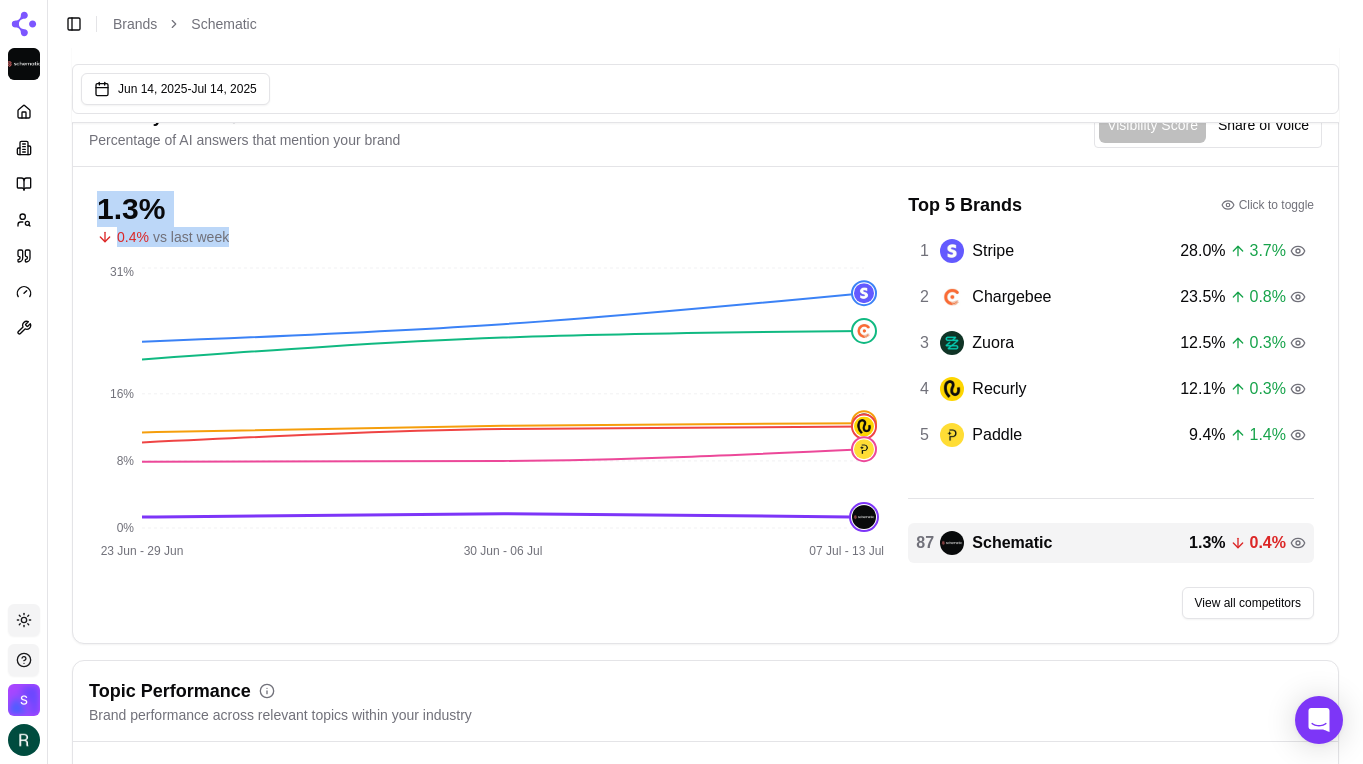 drag, startPoint x: 97, startPoint y: 209, endPoint x: 242, endPoint y: 233, distance: 146.9728 